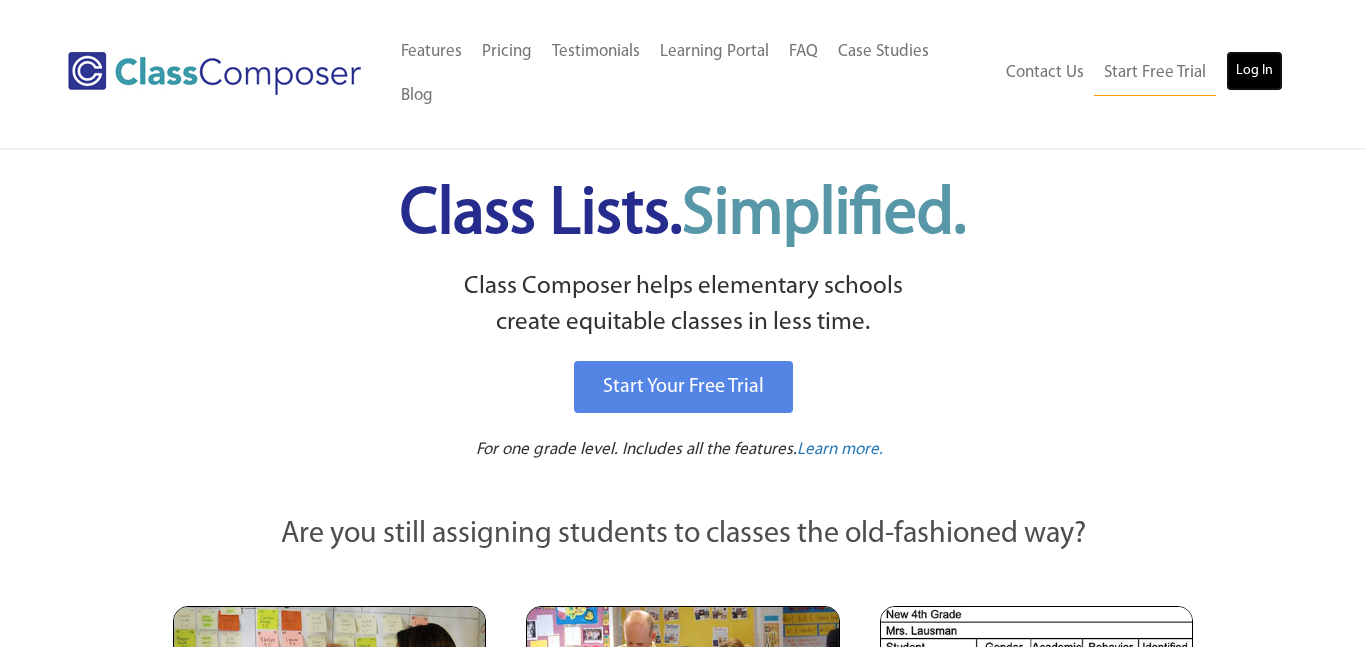 click on "Log In" at bounding box center [1254, 71] 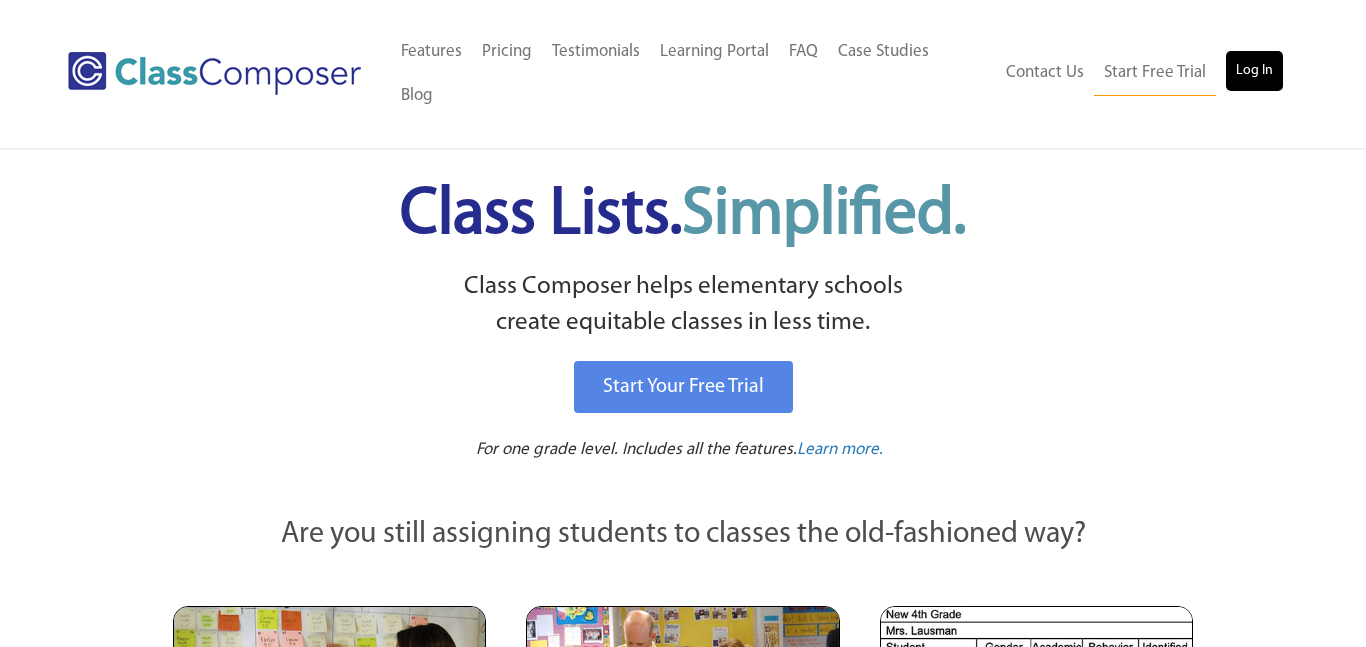 scroll, scrollTop: 0, scrollLeft: 0, axis: both 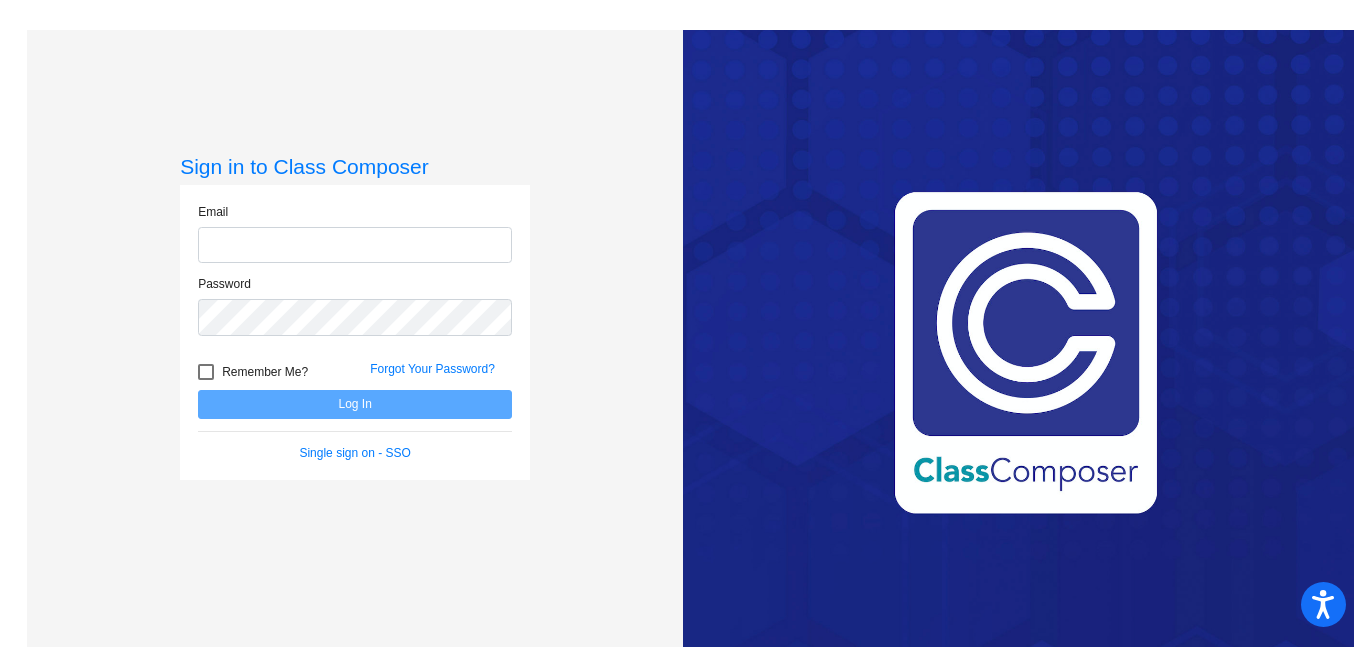 type on "[EMAIL_ADDRESS][DOMAIN_NAME]" 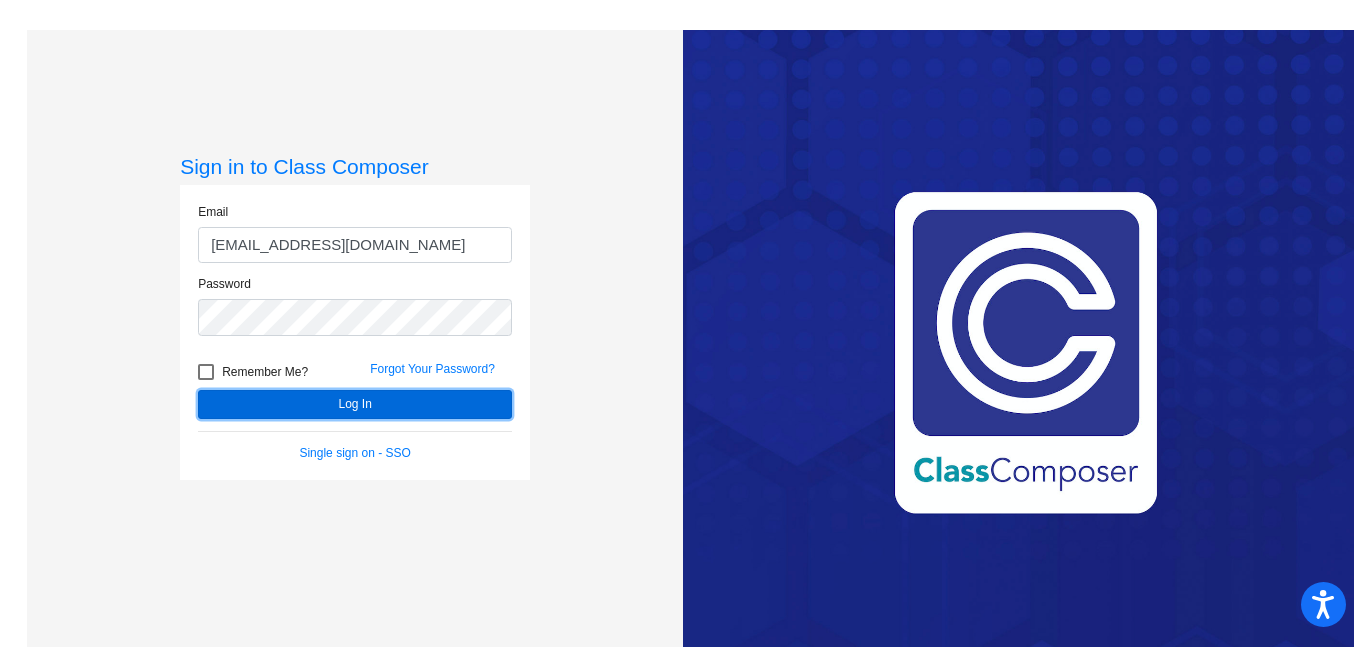 click on "Log In" 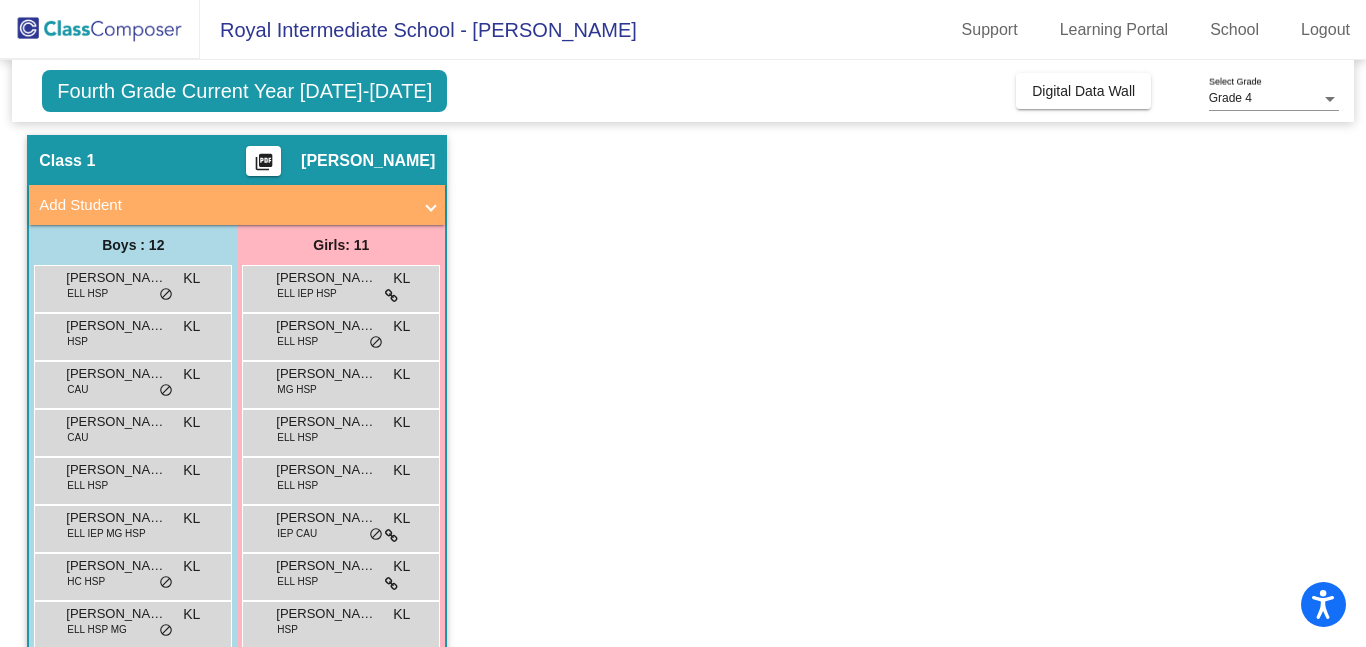 scroll, scrollTop: 120, scrollLeft: 0, axis: vertical 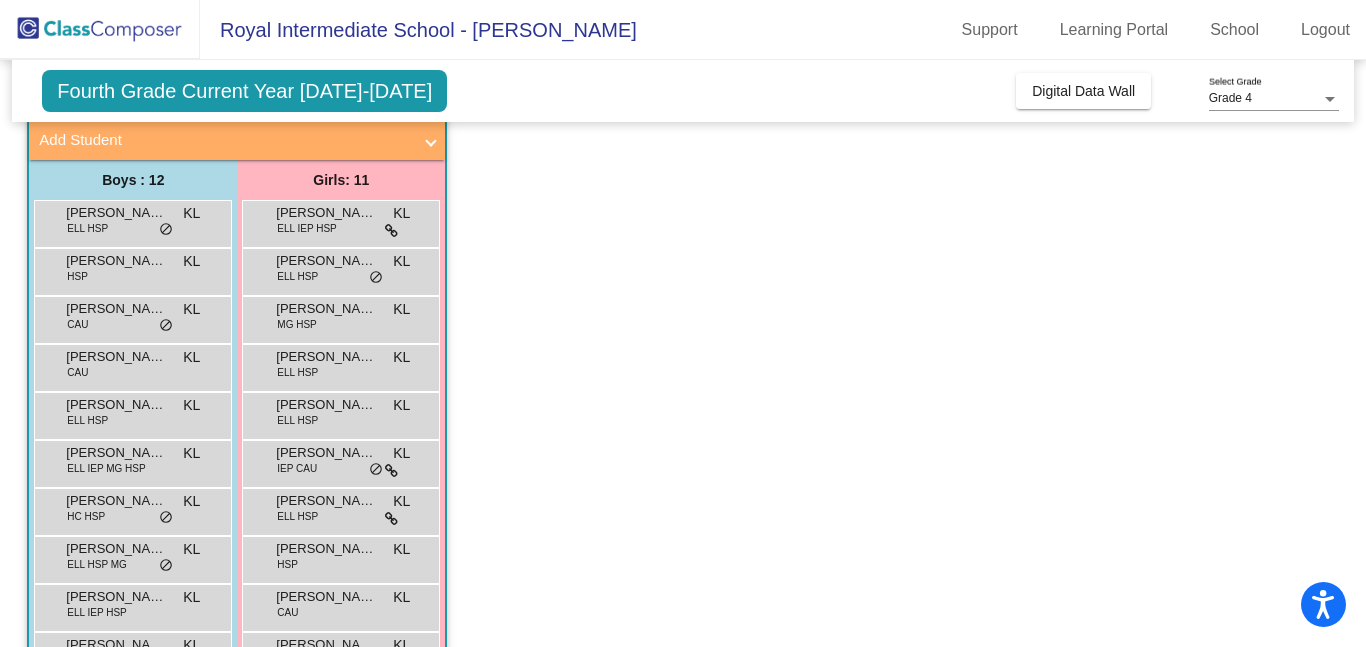 click on "Add Student" at bounding box center (225, 140) 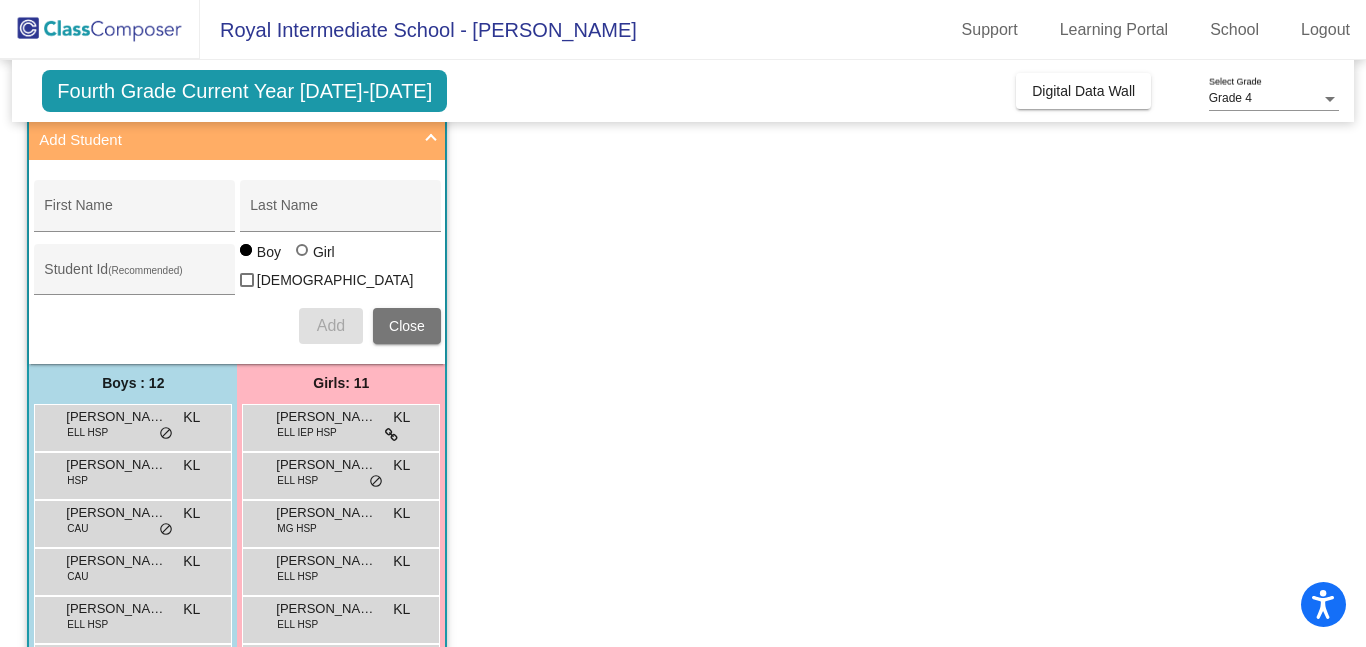 click at bounding box center (431, 140) 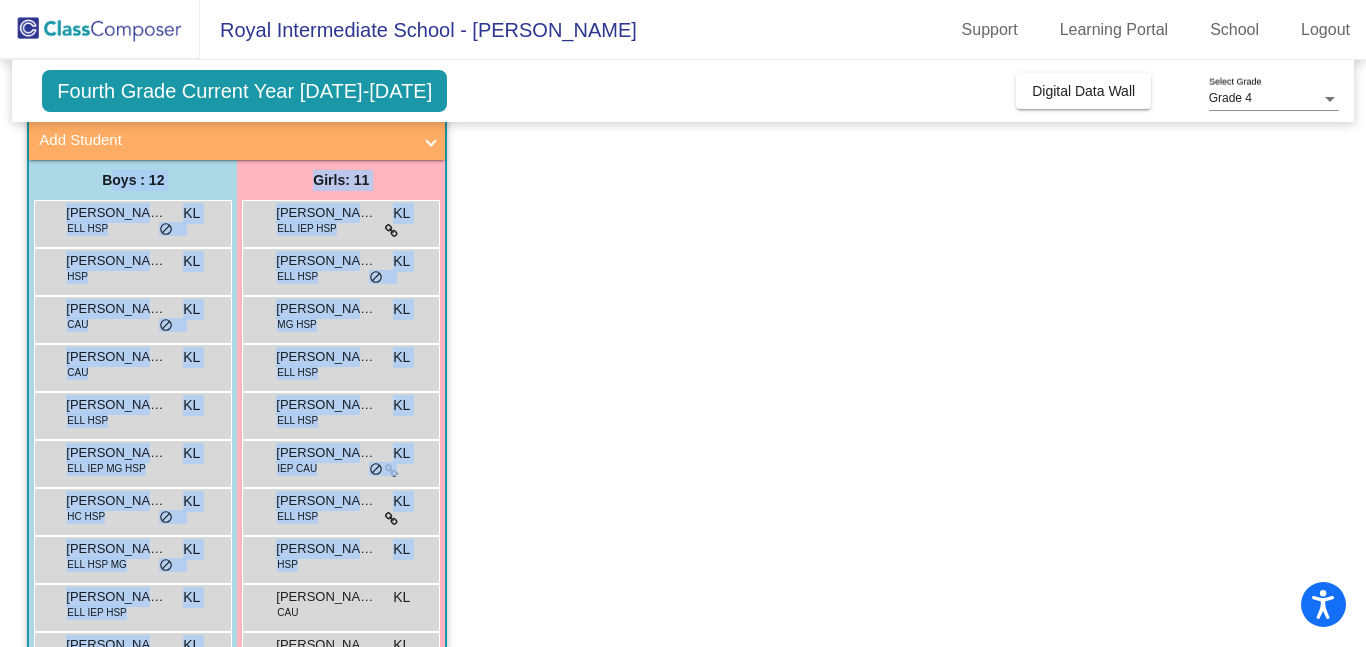 scroll, scrollTop: 281, scrollLeft: 0, axis: vertical 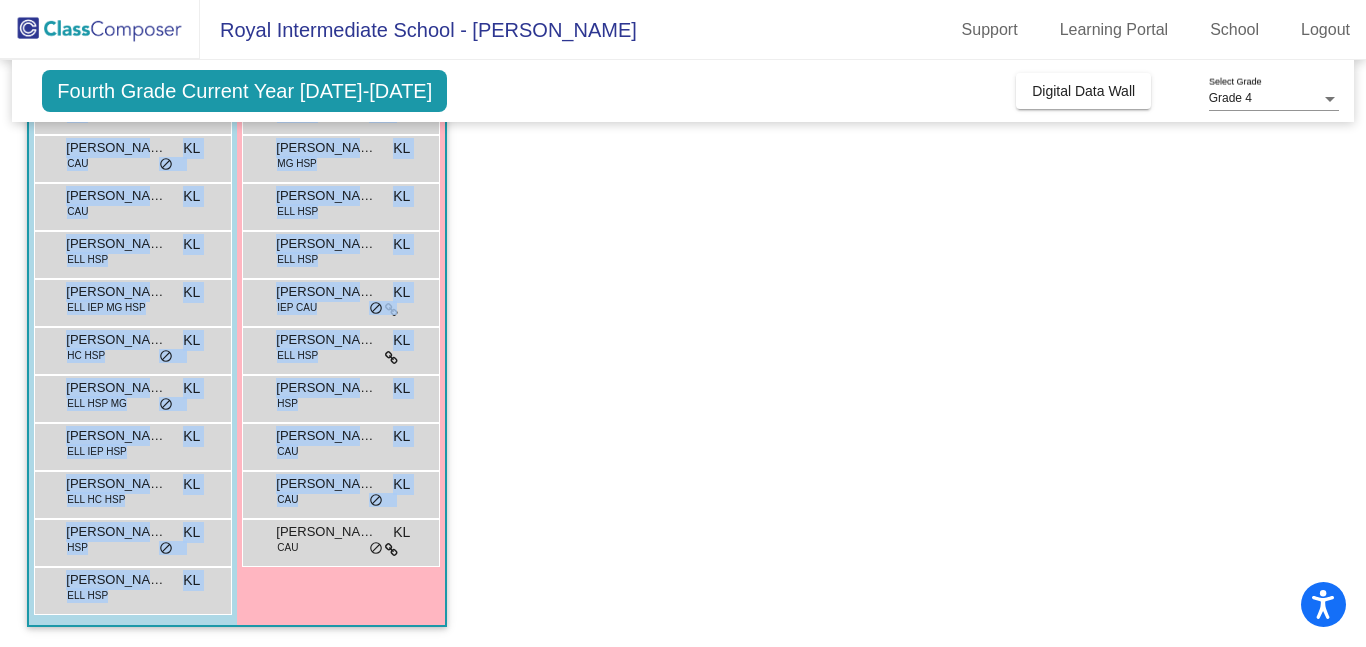 drag, startPoint x: 92, startPoint y: 183, endPoint x: 444, endPoint y: 634, distance: 572.1058 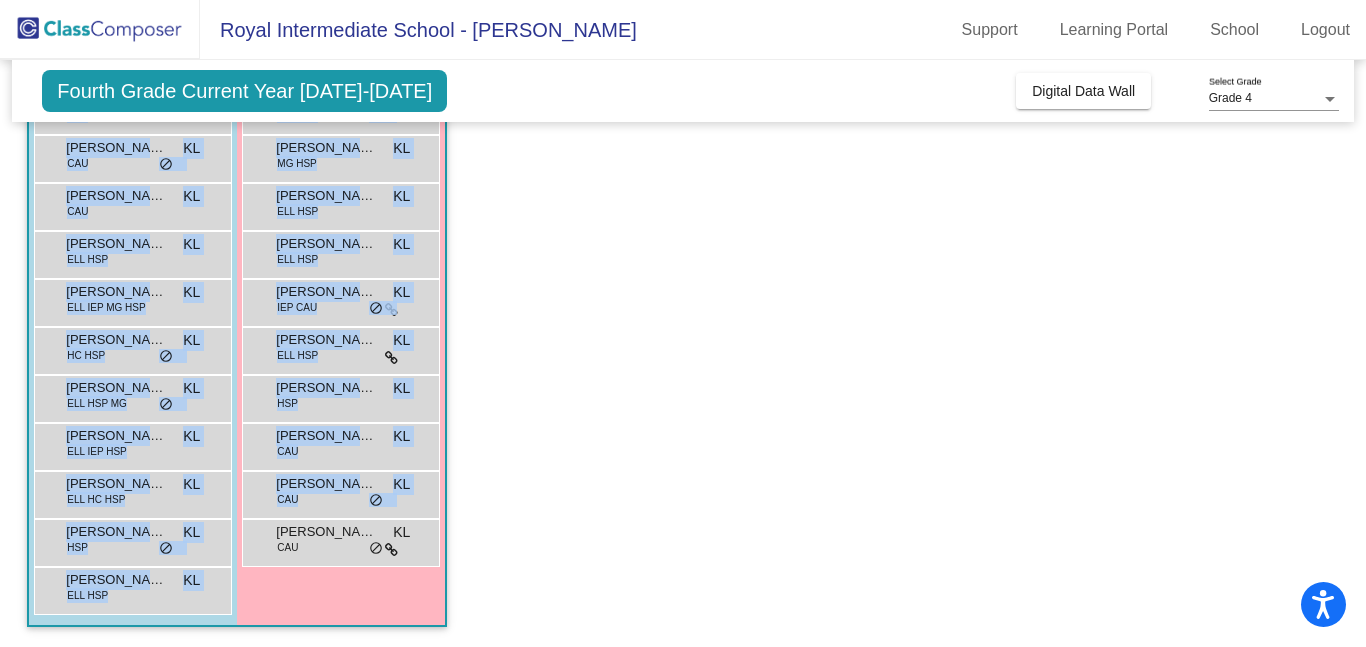 copy on "Boys : 12  AARON MAGANA HERNANDEZ ELL HSP KL lock do_not_disturb_alt AIDEN ZEPEDA ALVAREZ HSP KL lock do_not_disturb_alt BRAYDEN MURPHY CAU KL lock do_not_disturb_alt Colt Mcintyre CAU KL lock do_not_disturb_alt JANCARLO CALVILLO-ZARAGOZA ELL HSP KL lock do_not_disturb_alt JOSE JIMENEZ ELL IEP MG HSP KL lock do_not_disturb_alt MATEO GARCIA HC HSP KL lock do_not_disturb_alt MATTEO OROZCO SANDOVAL ELL HSP MG KL lock do_not_disturb_alt MAXIMILIANO CHAVEZ ELL IEP HSP KL lock do_not_disturb_alt MIGUEL GONZALEZ MARTINEZ ELL HC HSP KL lock do_not_disturb_alt OSCAR BARAJAS TORRES HSP KL lock do_not_disturb_alt SANTIAGO DIAZ RAMIREZ ELL HSP KL lock do_not_disturb_alt Girls: 11 ABIGAIL GOMEZ ELL IEP HSP KL lock do_not_disturb_alt AIDALY CARRILLO GALVAN ELL HSP KL lock do_not_disturb_alt ALONDRA GUTIERREZ SANCHEZ MG HSP KL lock do_not_disturb_alt BRIANNA RAMIREZ ROMERO ELL HSP KL lock do_not_disturb_alt EULALIA PEREZ PEREZ ELL HSP KL lock do_not_disturb_alt JORDYN BAILEY IEP CAU KL lock do_not_disturb_alt KARINA MONT..." 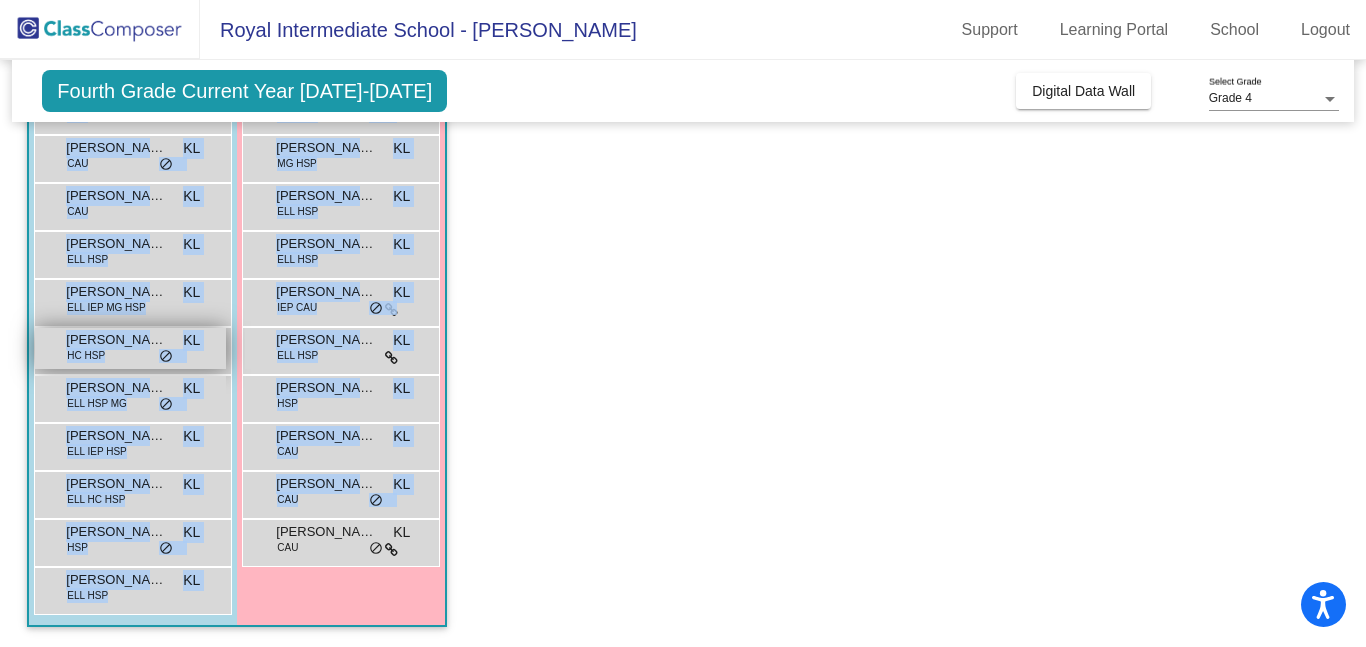 click on "MATEO GARCIA" at bounding box center [116, 340] 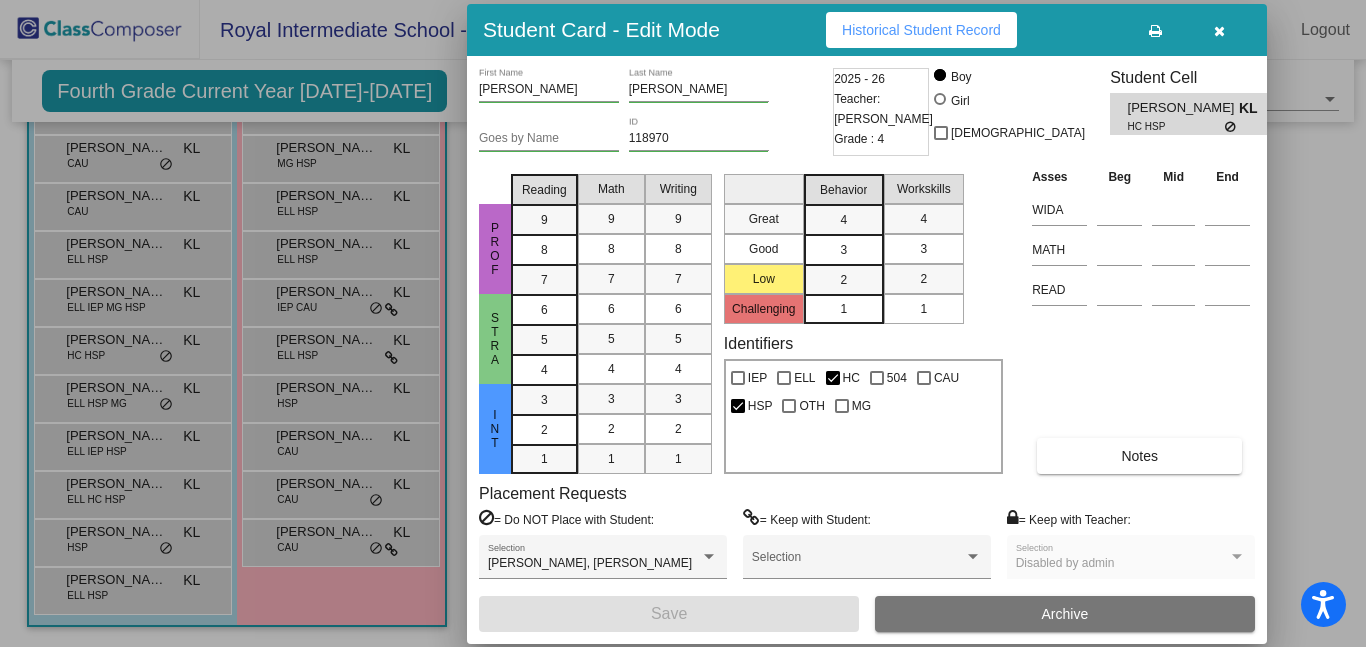 click at bounding box center [683, 323] 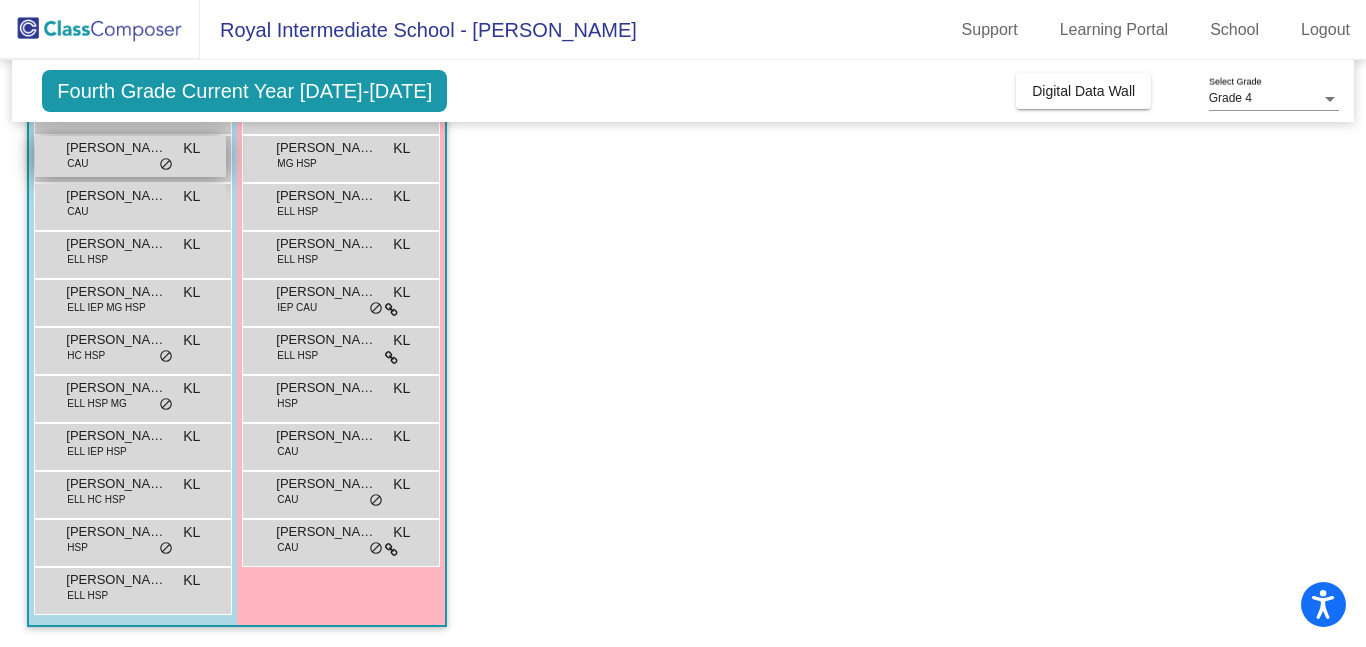 click on "BRAYDEN MURPHY" at bounding box center [116, 148] 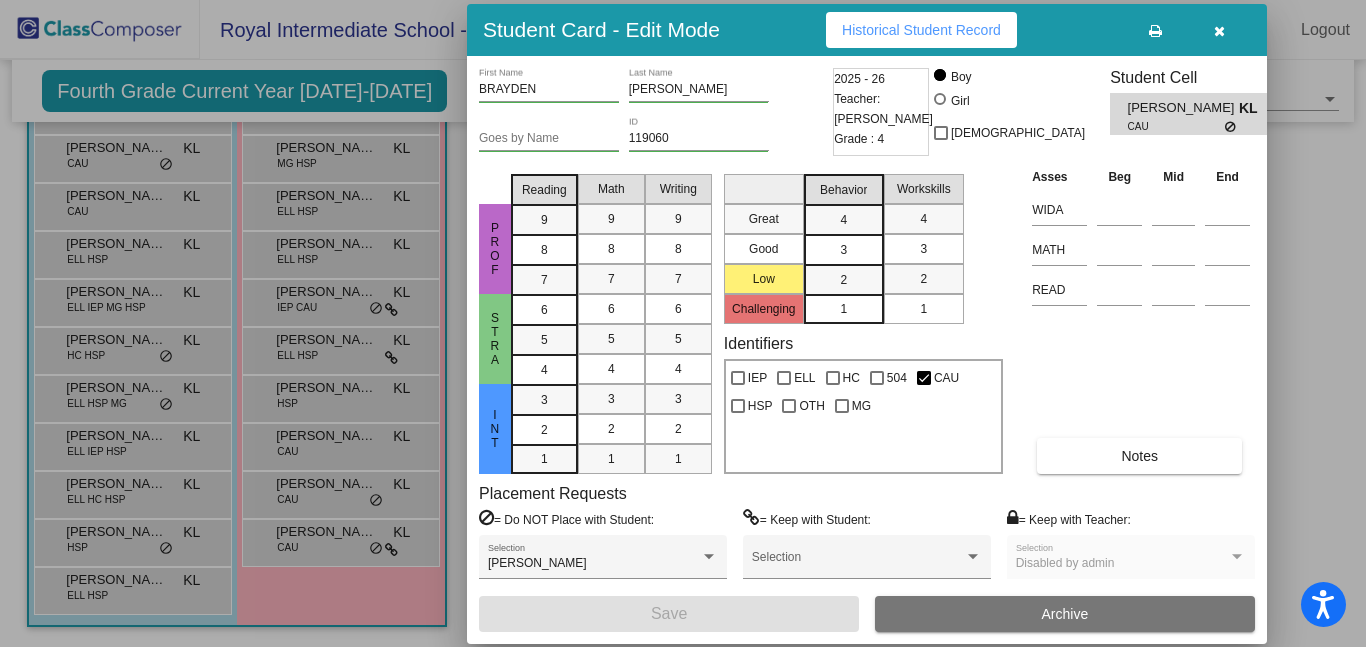 click at bounding box center [683, 323] 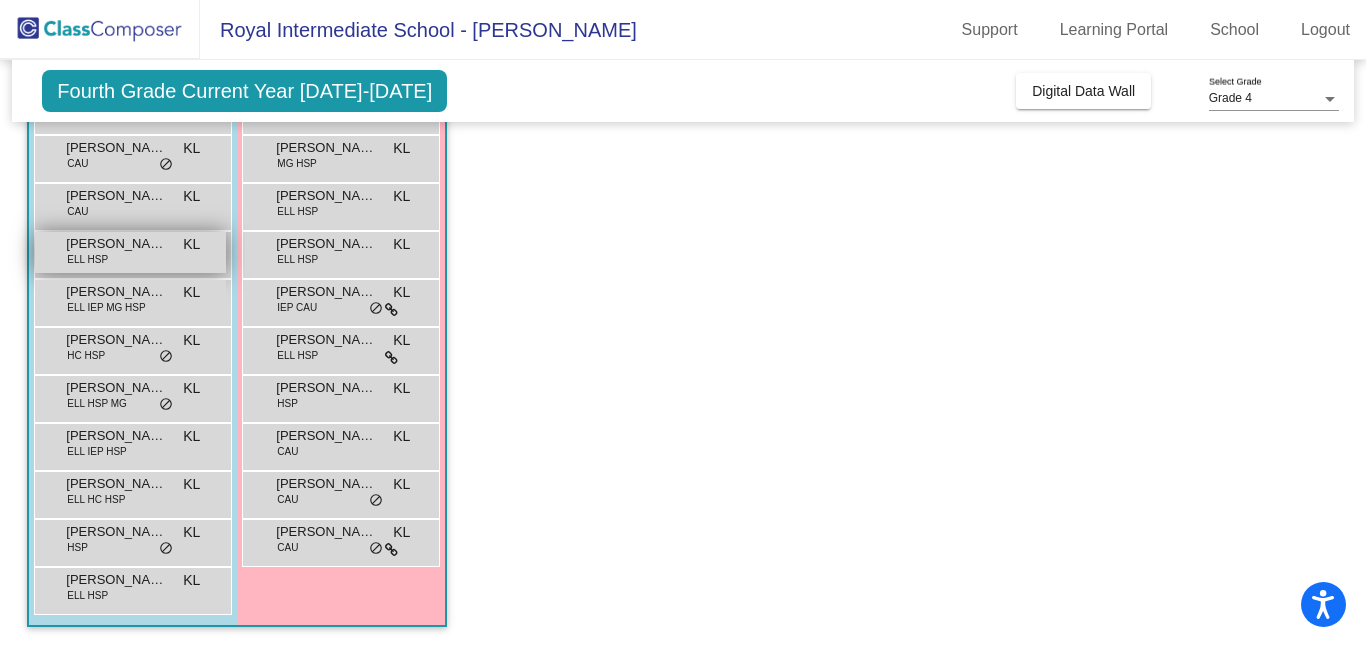 click on "JANCARLO CALVILLO-ZARAGOZA" at bounding box center (116, 244) 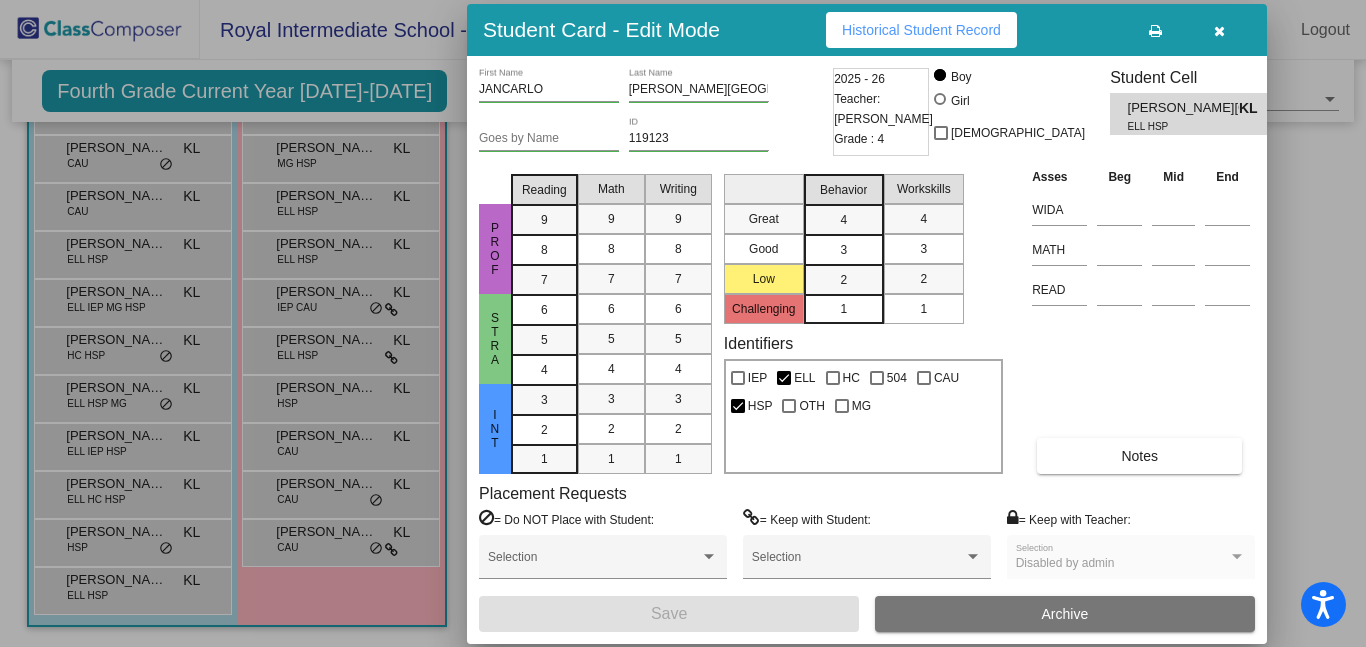 click at bounding box center [683, 323] 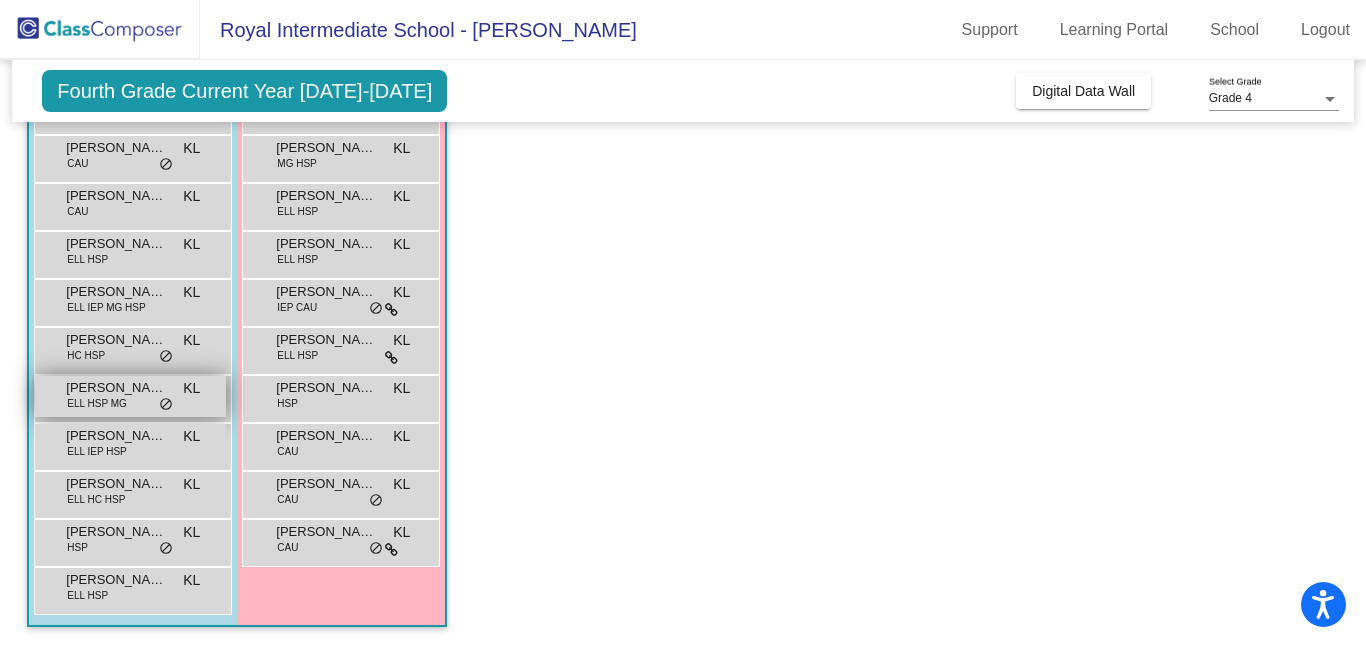 click on "MATTEO OROZCO SANDOVAL ELL HSP MG KL lock do_not_disturb_alt" at bounding box center [130, 396] 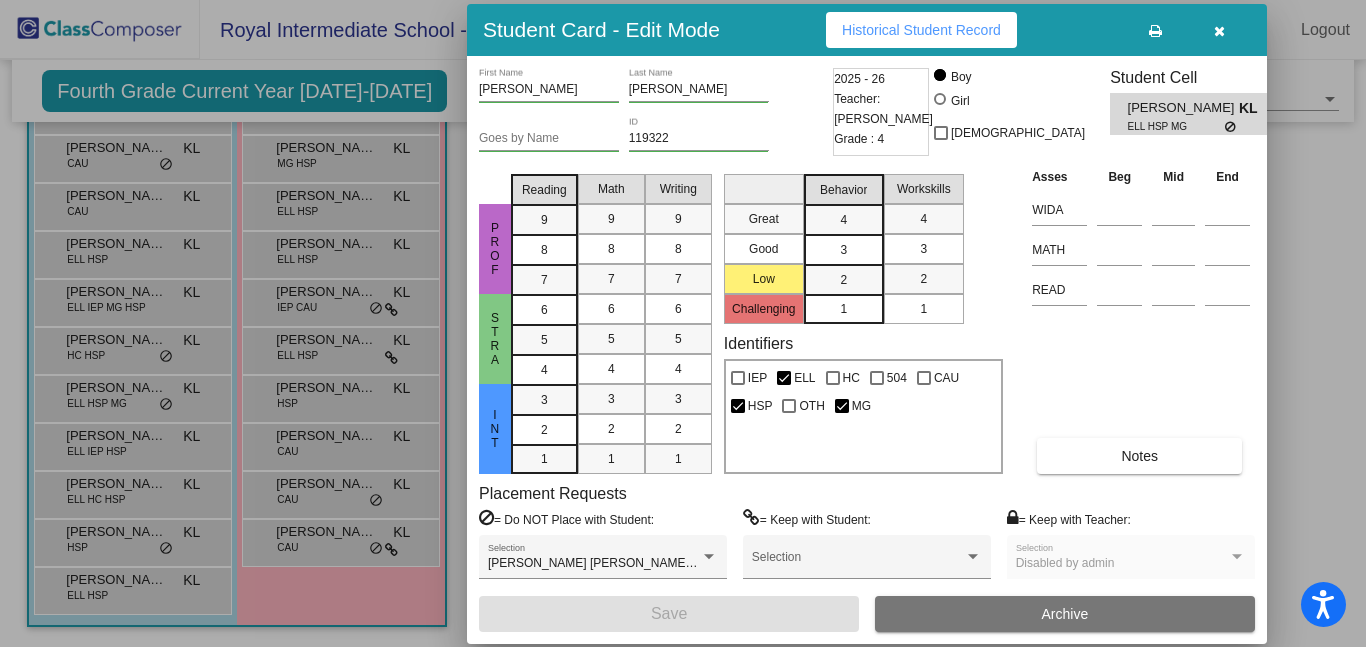 click at bounding box center (683, 323) 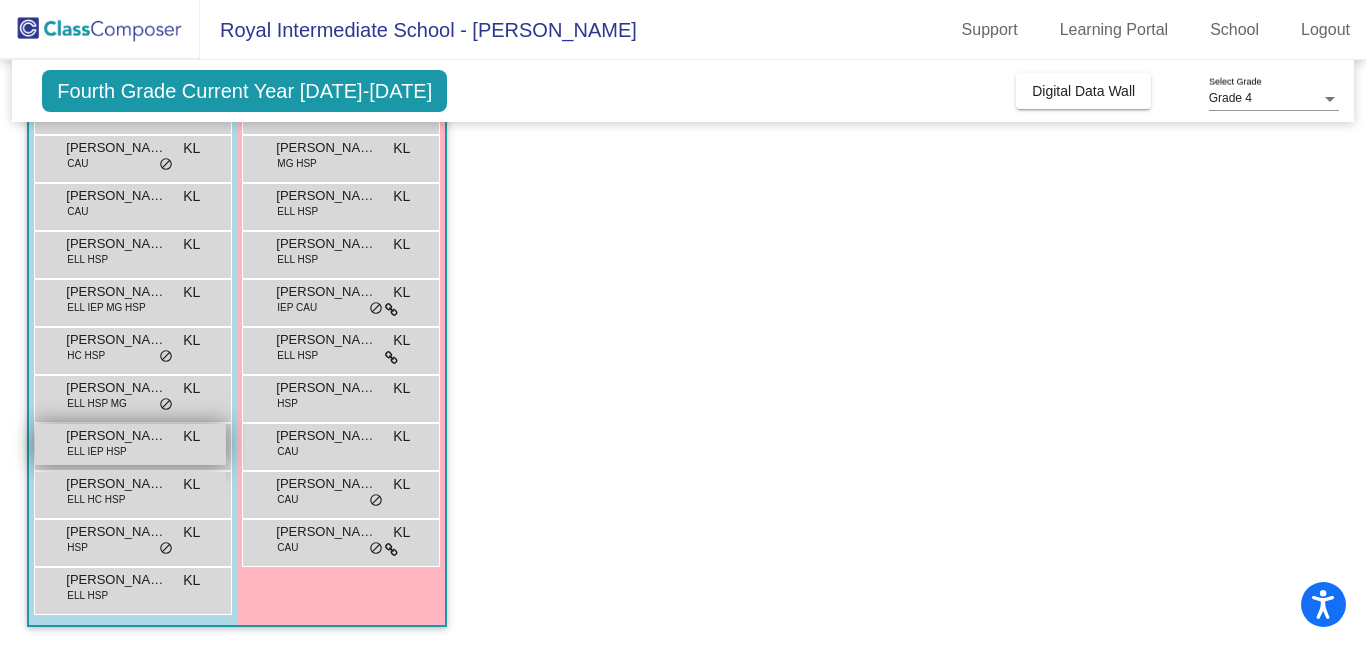 click on "MAXIMILIANO CHAVEZ ELL IEP HSP KL lock do_not_disturb_alt" at bounding box center [130, 444] 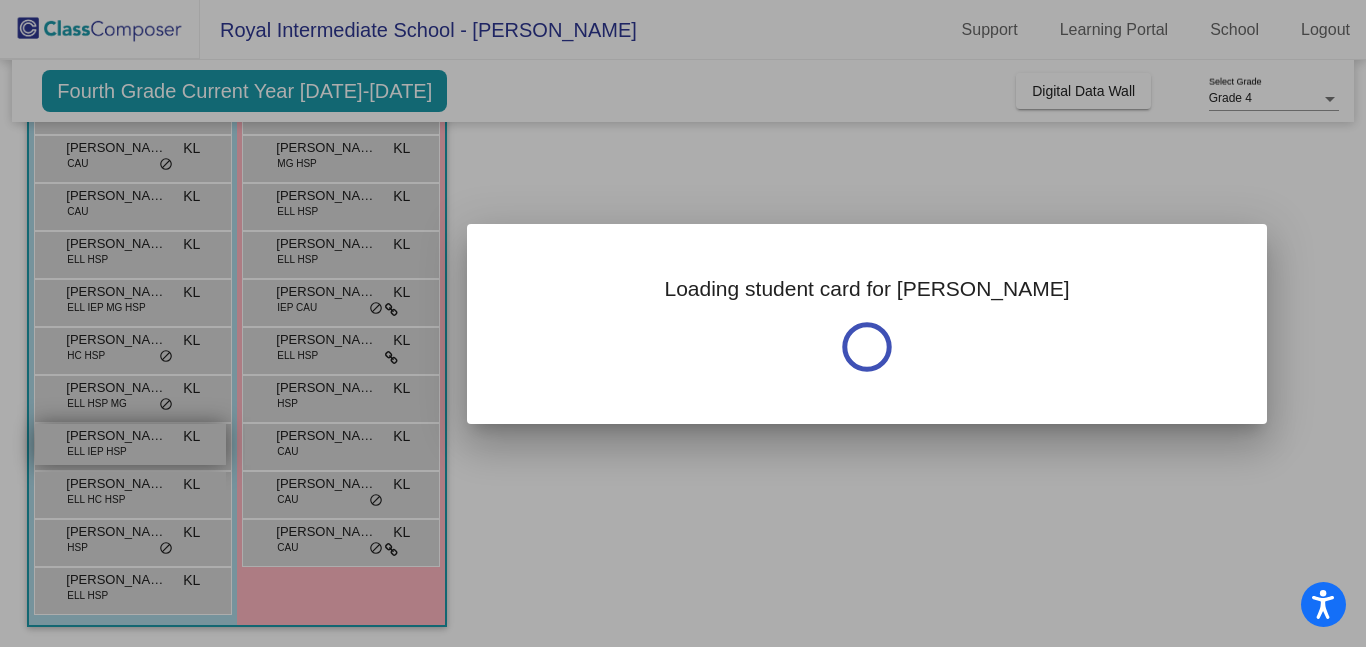 click at bounding box center (683, 323) 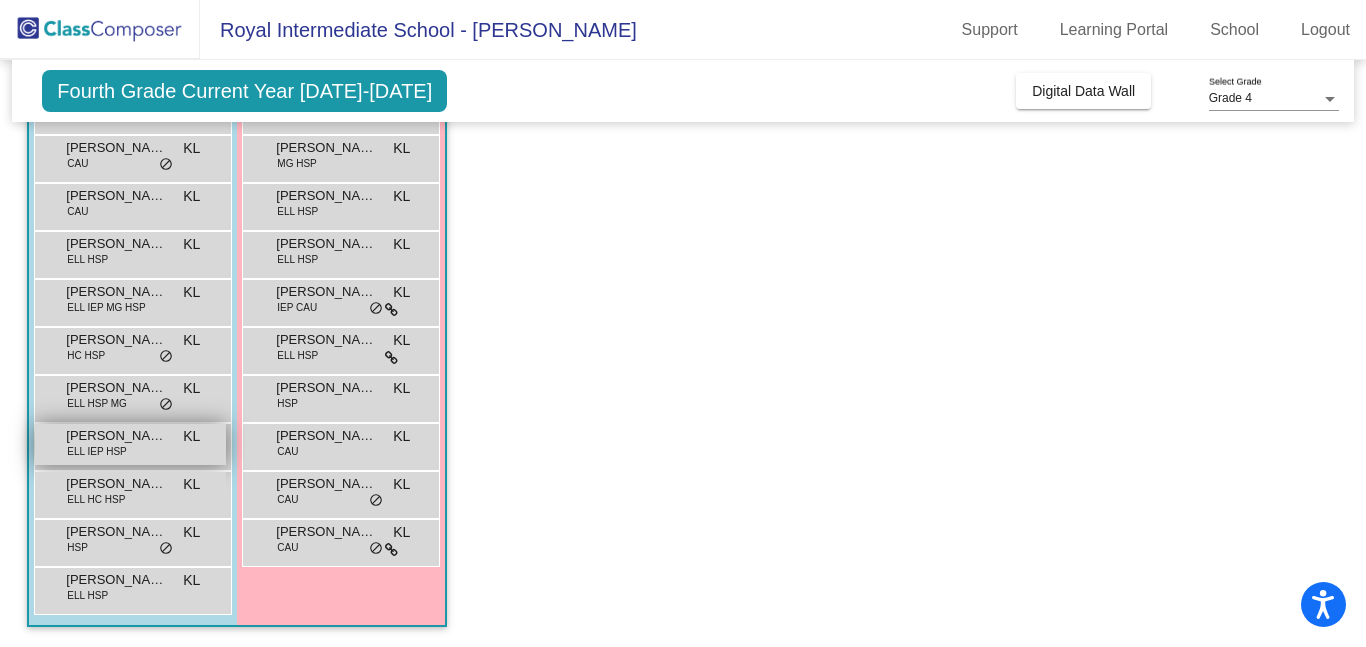 click on "MAXIMILIANO CHAVEZ ELL IEP HSP KL lock do_not_disturb_alt" at bounding box center [130, 444] 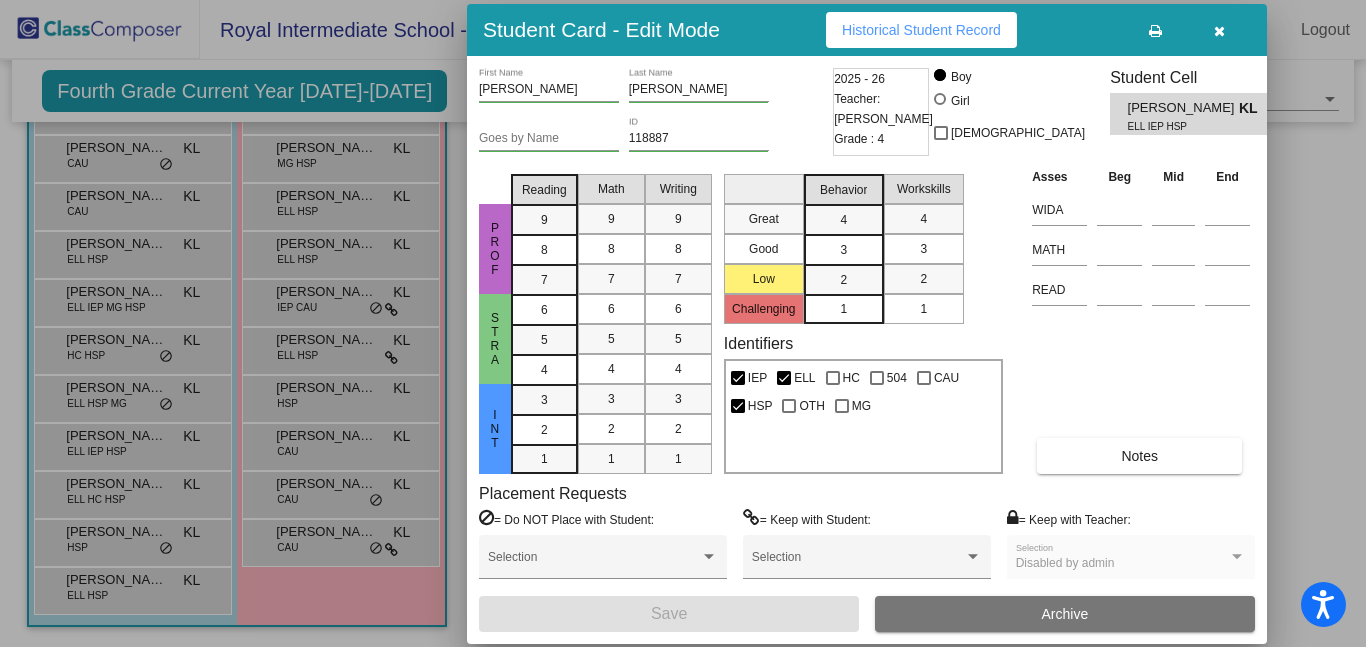 click at bounding box center (683, 323) 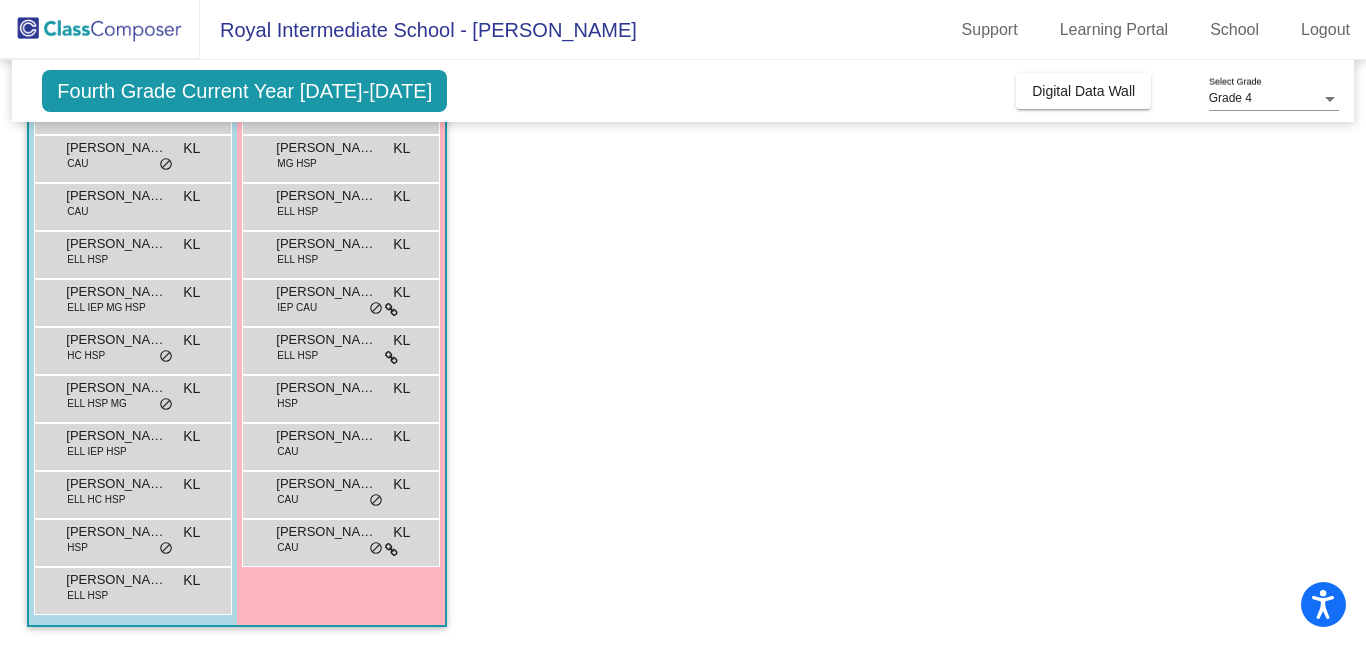 click on "ELL HC HSP" at bounding box center [96, 499] 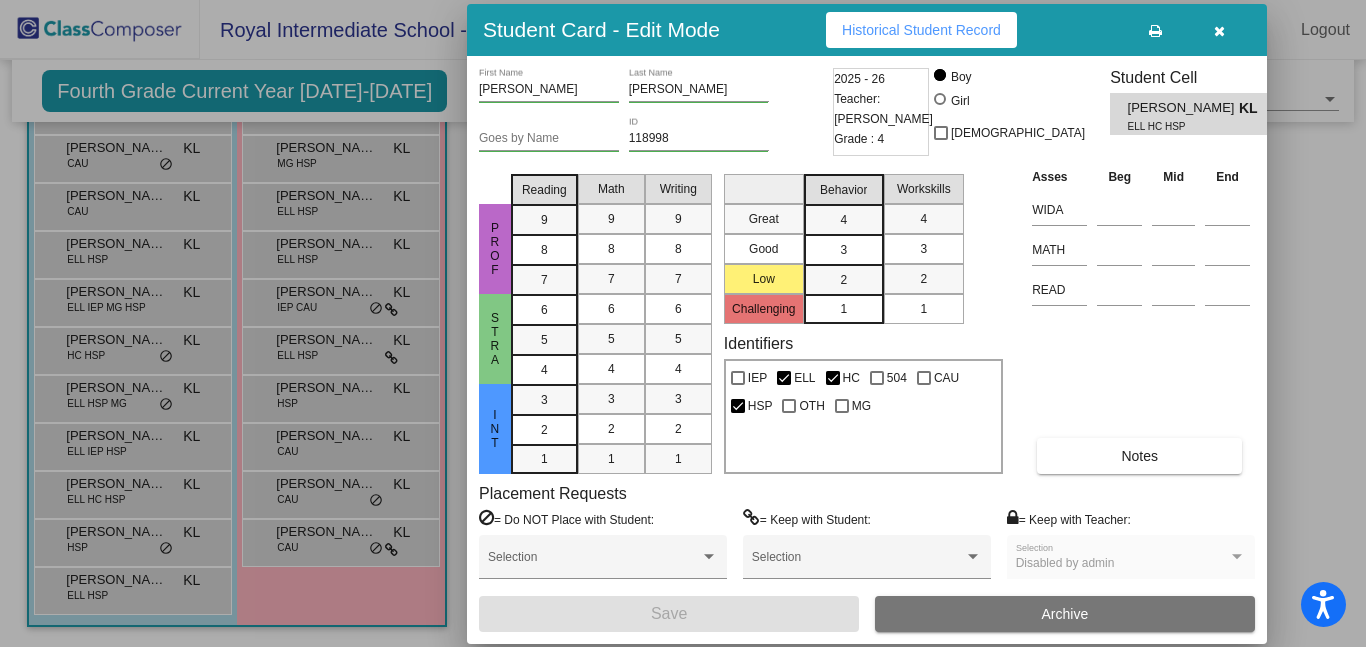 click at bounding box center (683, 323) 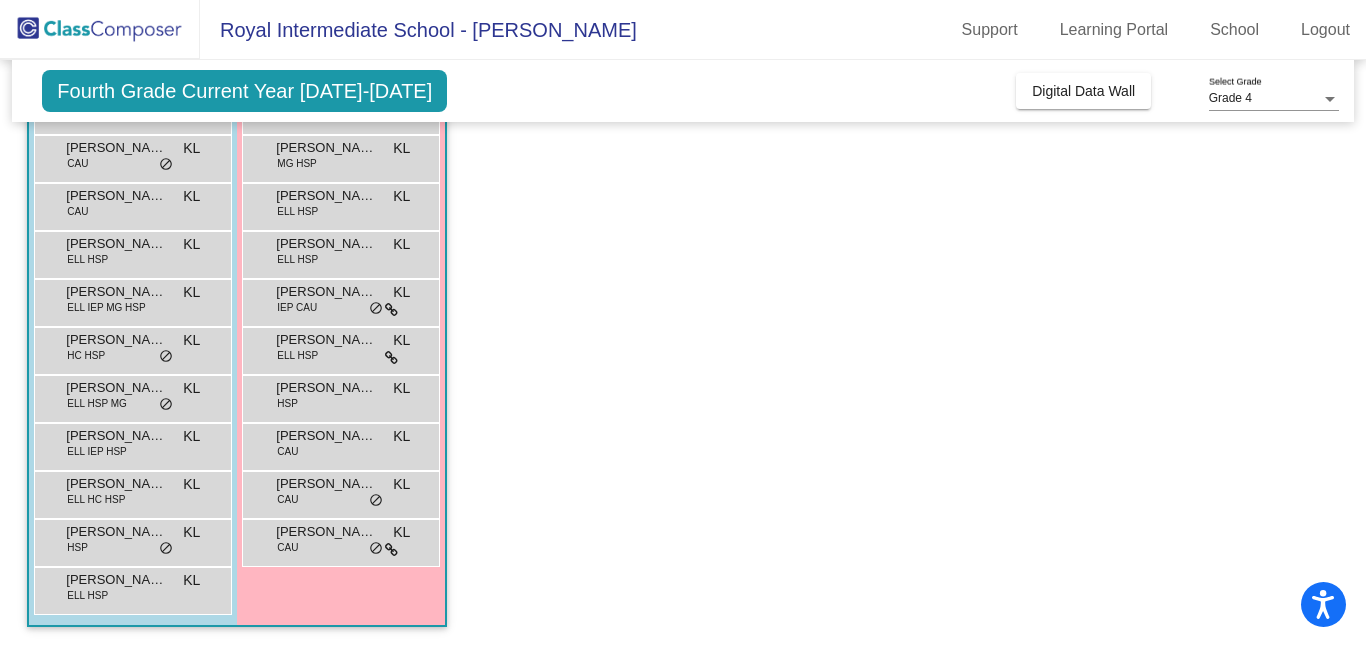 click on "SANTIAGO DIAZ RAMIREZ" at bounding box center (116, 580) 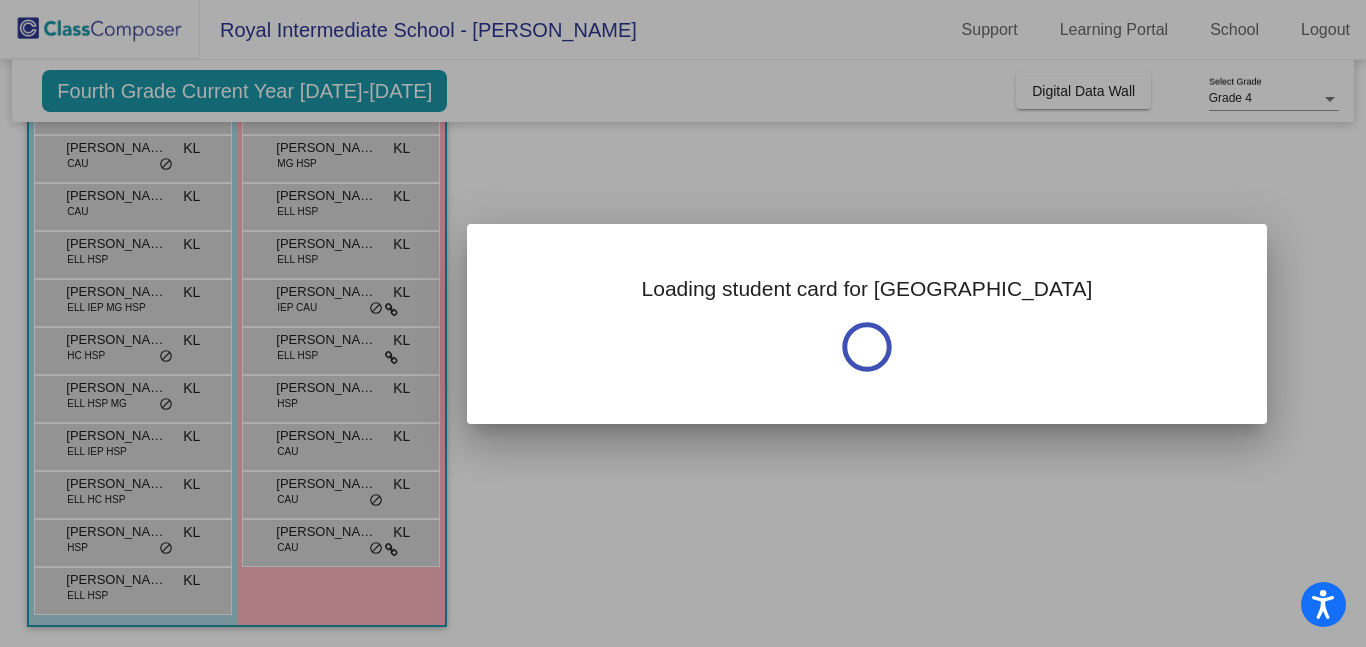 click at bounding box center (683, 323) 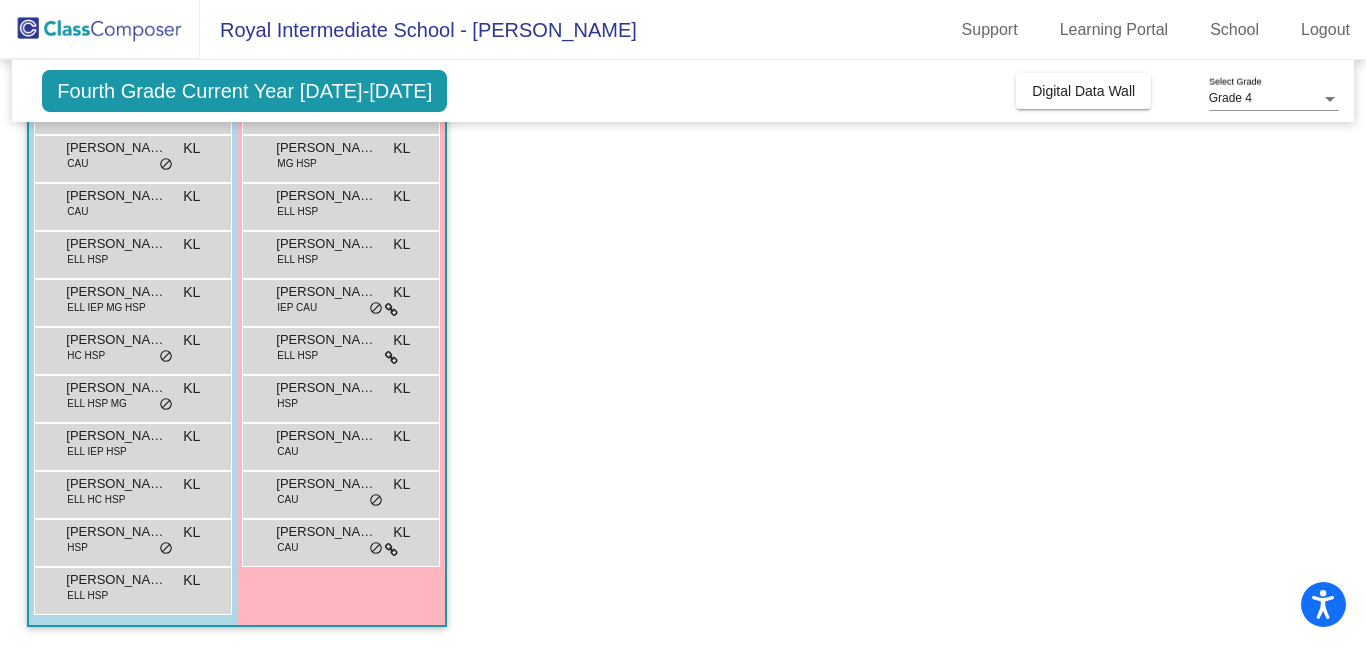 click on "SANTIAGO DIAZ RAMIREZ" at bounding box center [116, 580] 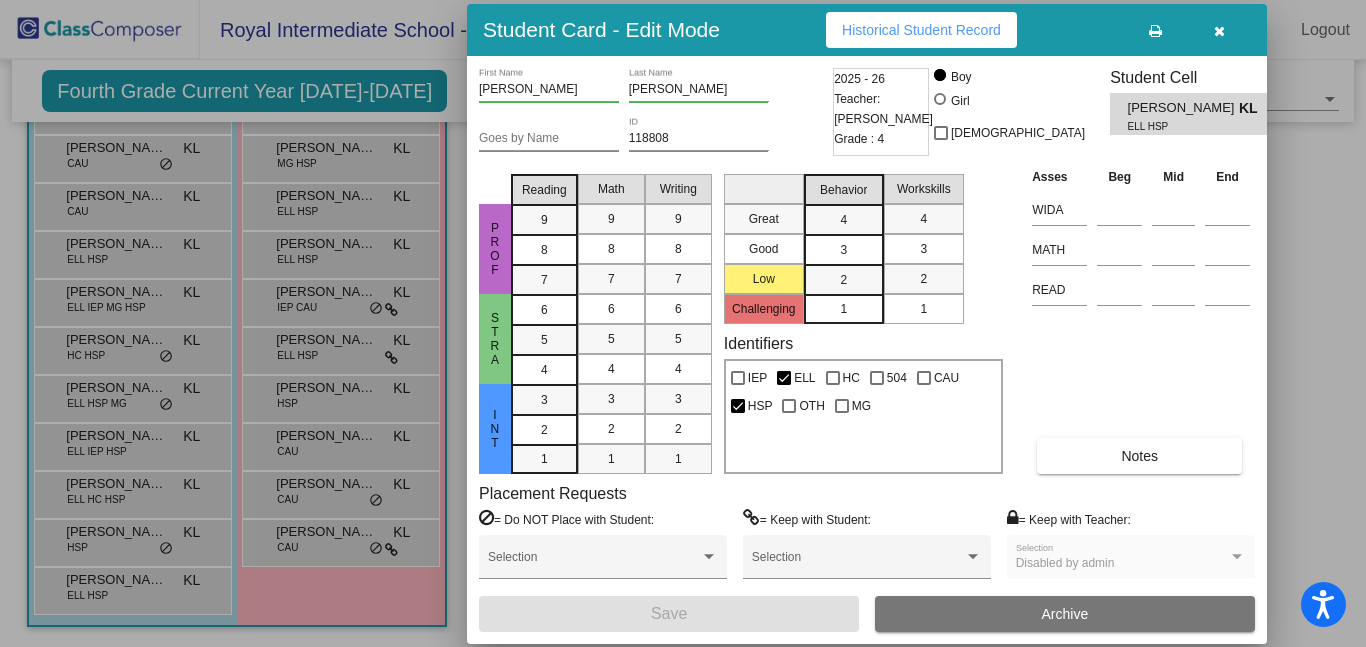 click at bounding box center [683, 323] 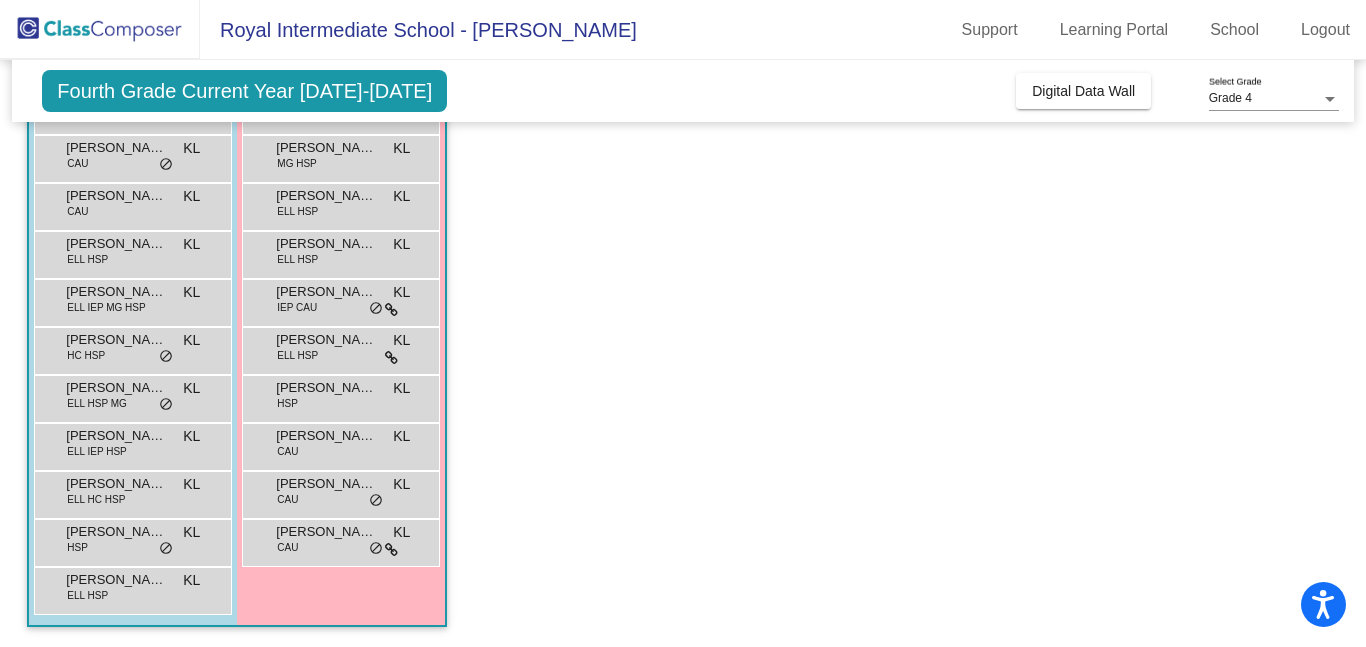 click on "OSCAR BARAJAS TORRES HSP KL lock do_not_disturb_alt" at bounding box center [130, 540] 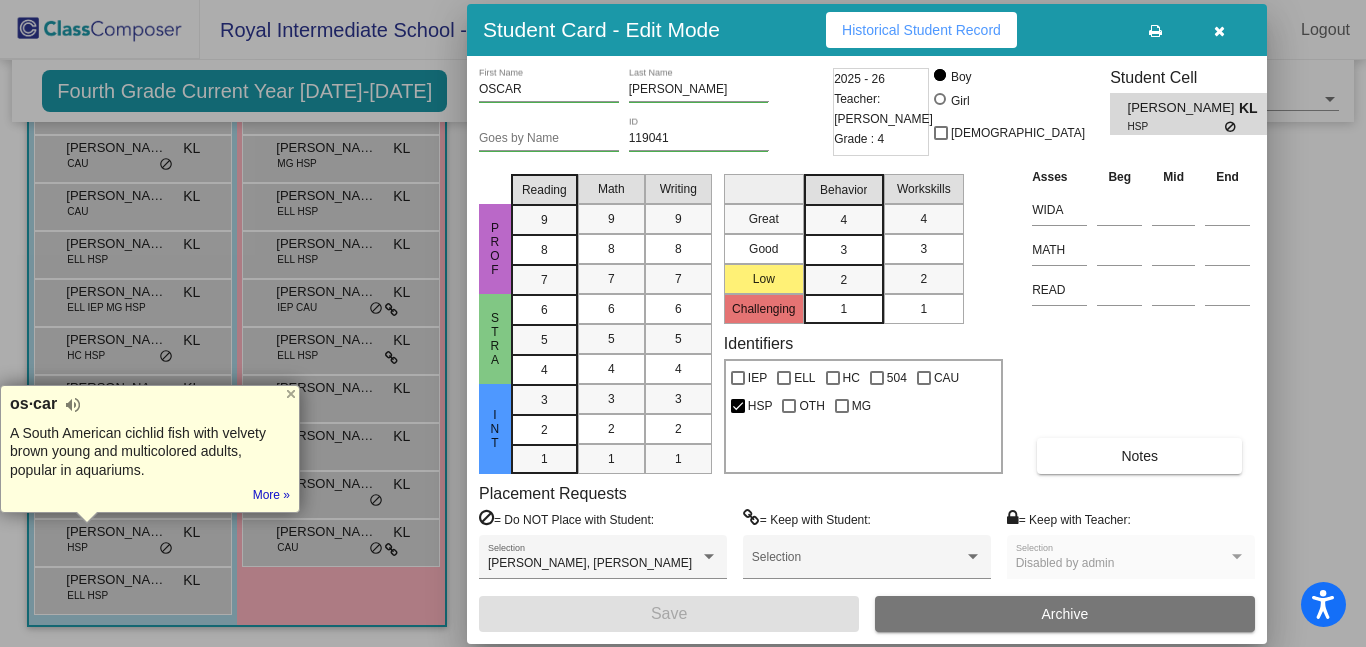 click at bounding box center (683, 323) 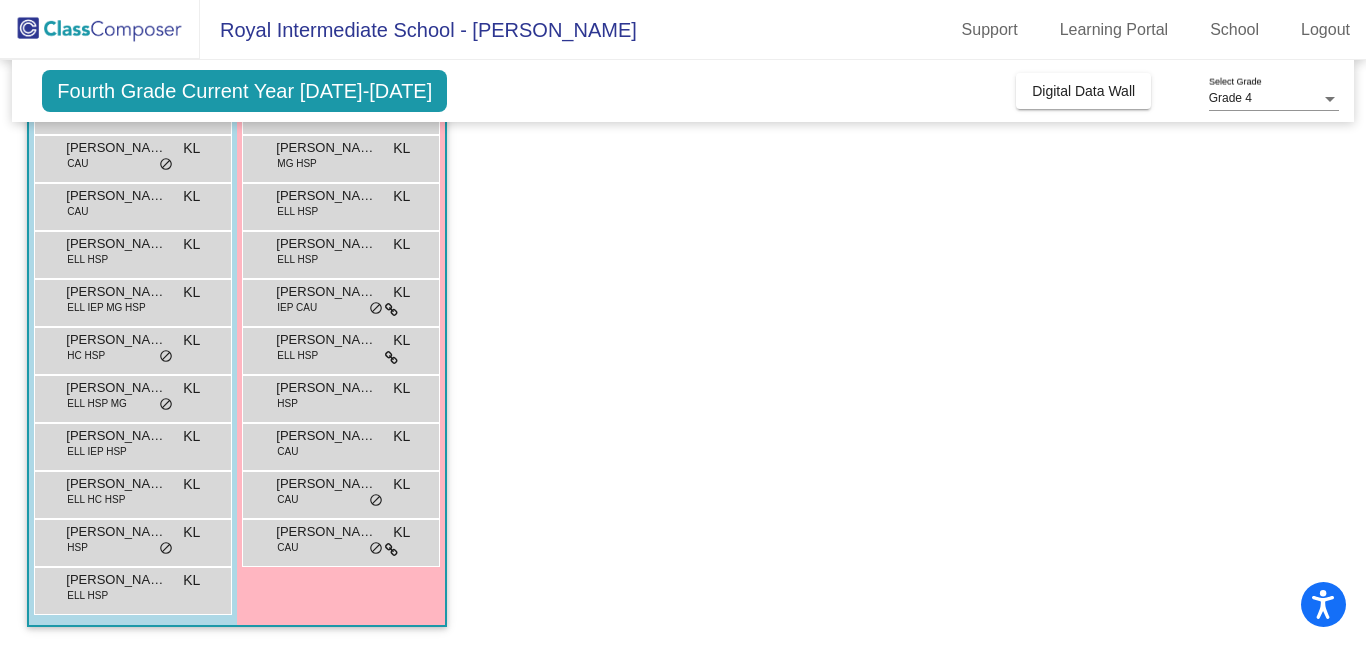 click on "ALONDRA GUTIERREZ SANCHEZ" at bounding box center (326, 148) 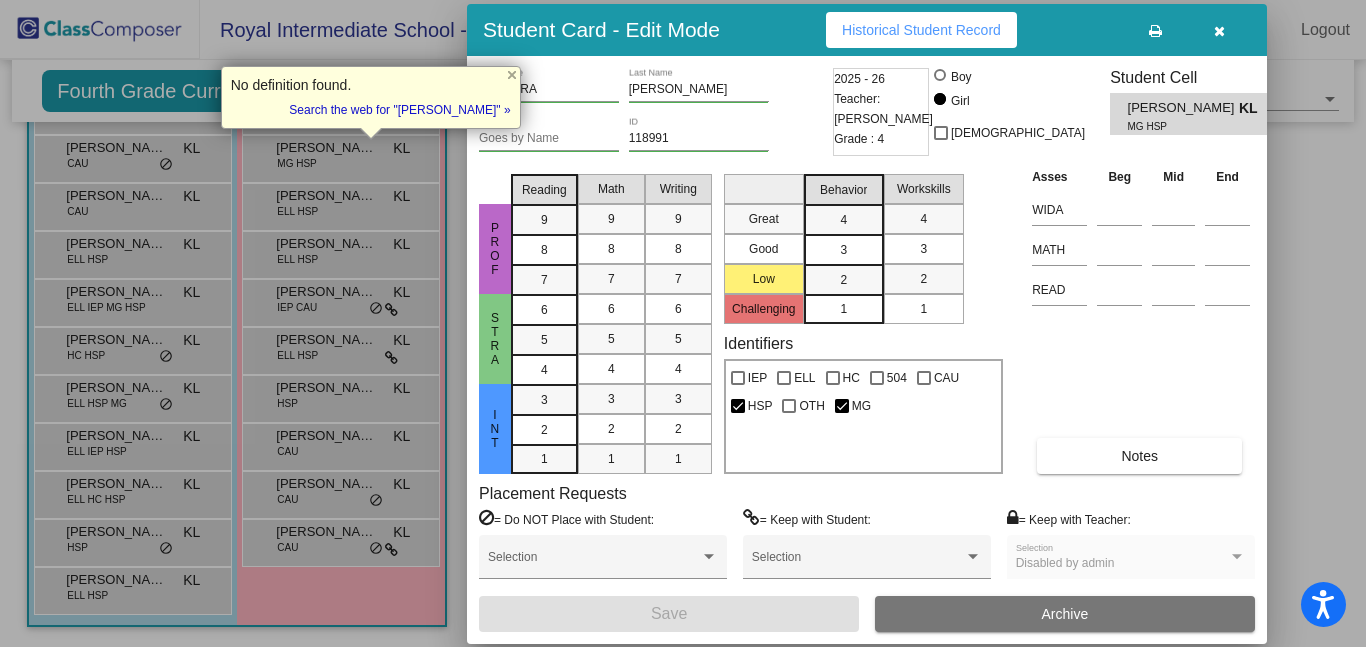 click at bounding box center [683, 323] 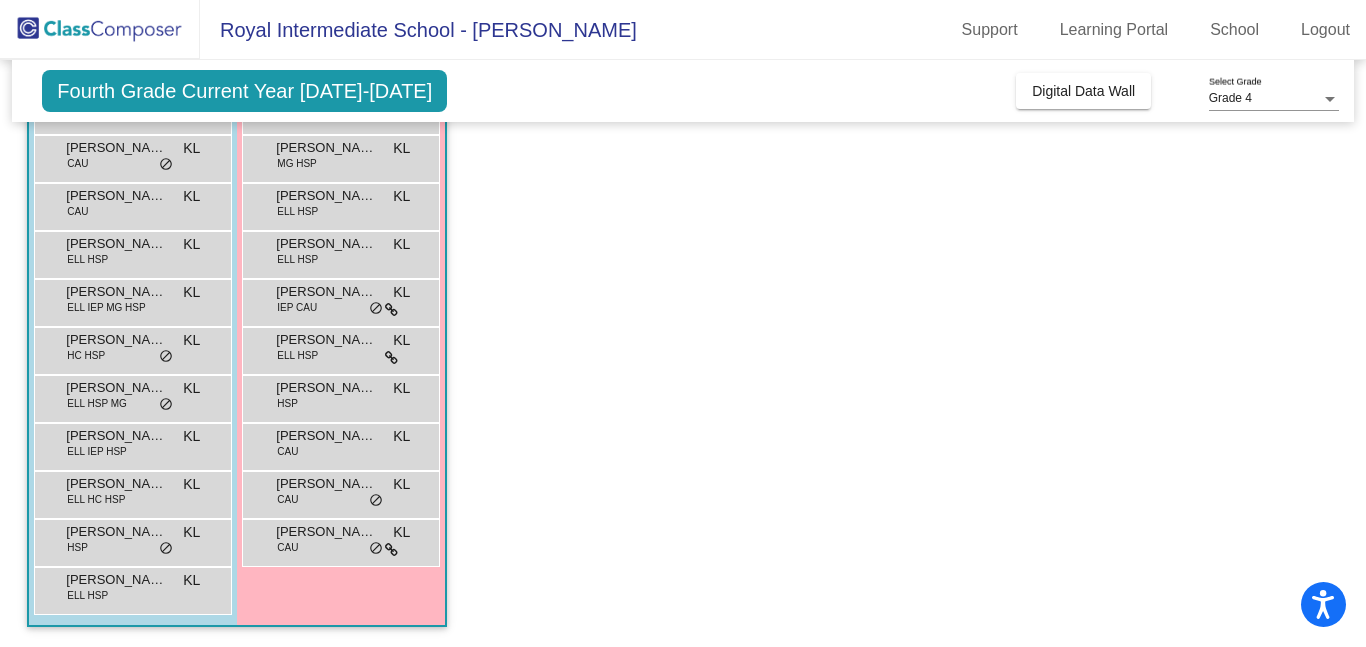 click on "ALONDRA GUTIERREZ SANCHEZ" at bounding box center [326, 148] 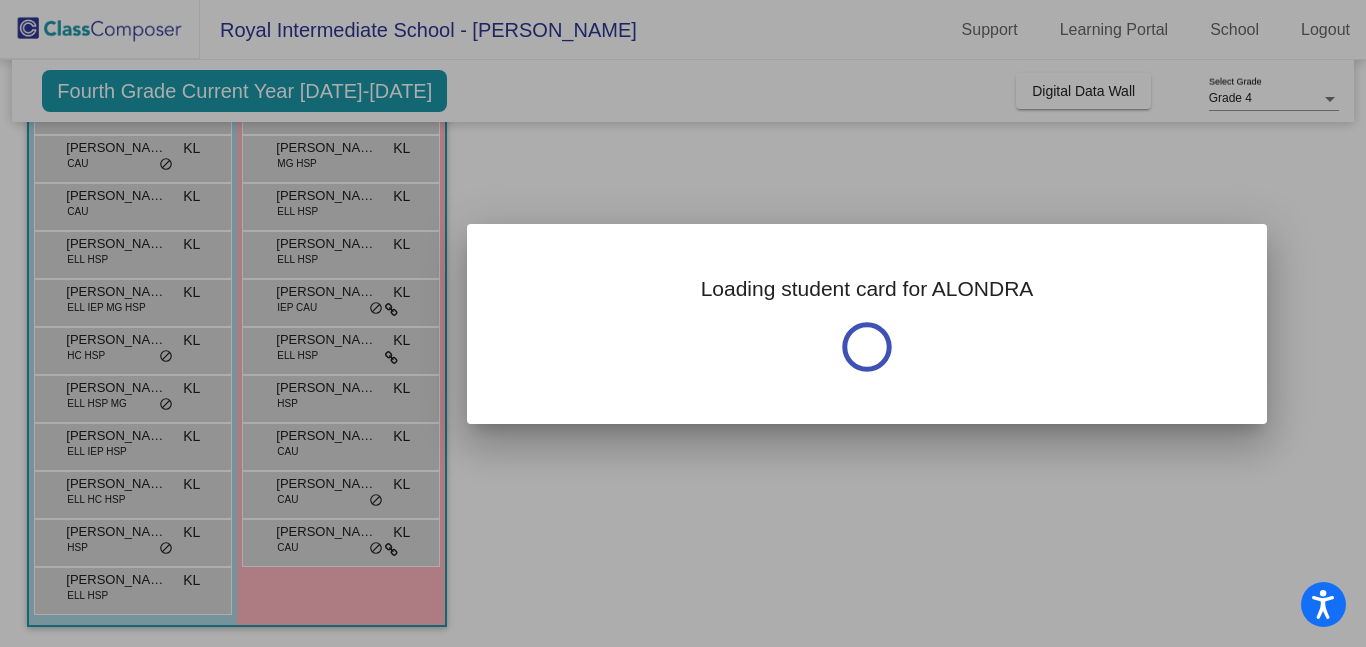 click at bounding box center (683, 323) 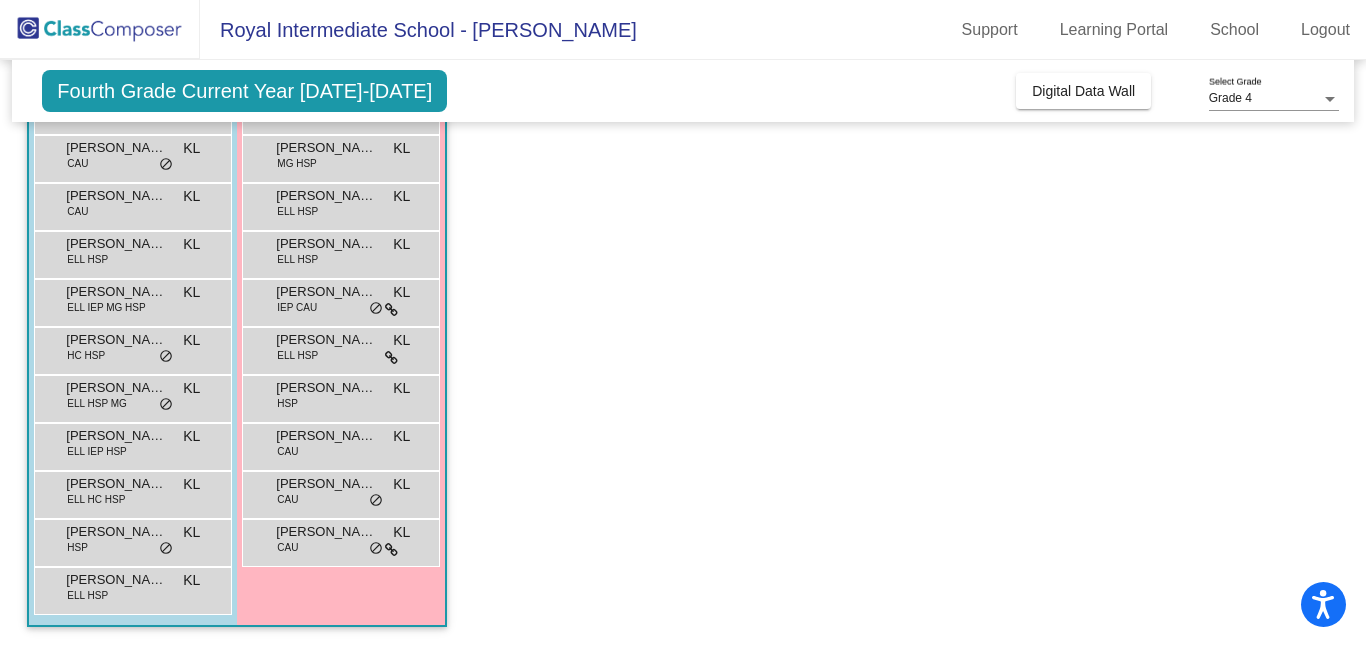 click on "ALONDRA GUTIERREZ SANCHEZ" at bounding box center [326, 148] 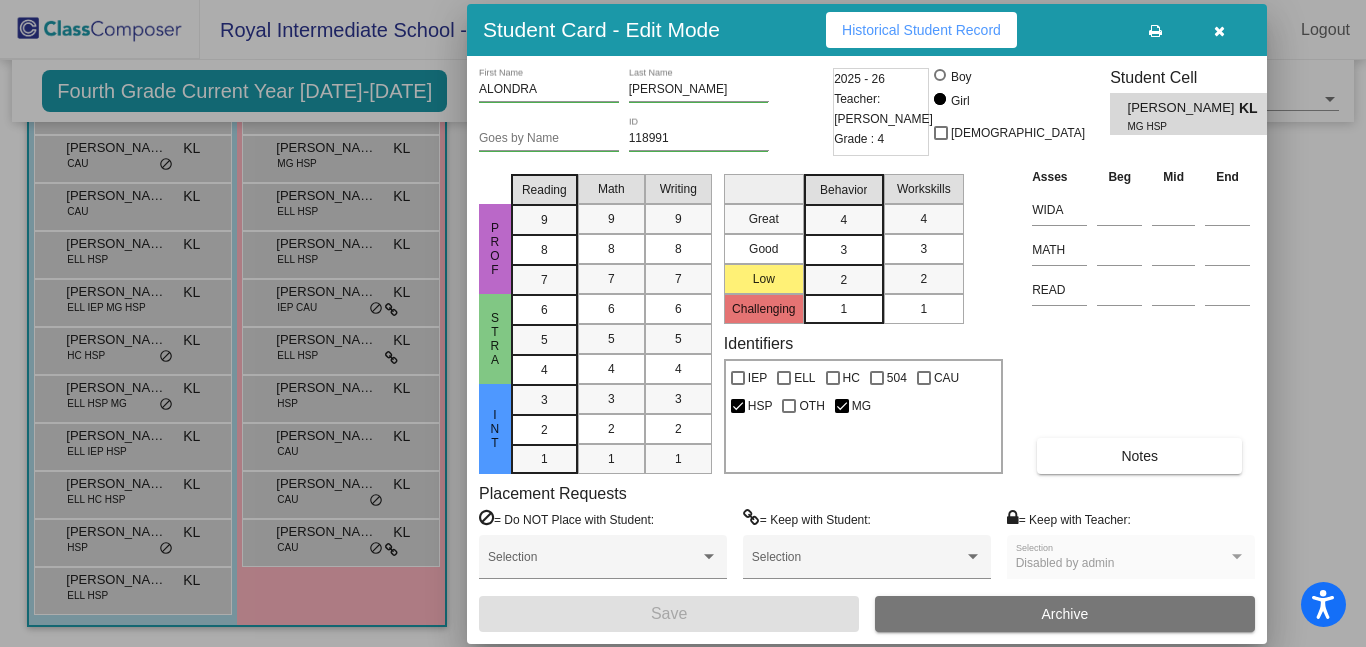 click at bounding box center (683, 323) 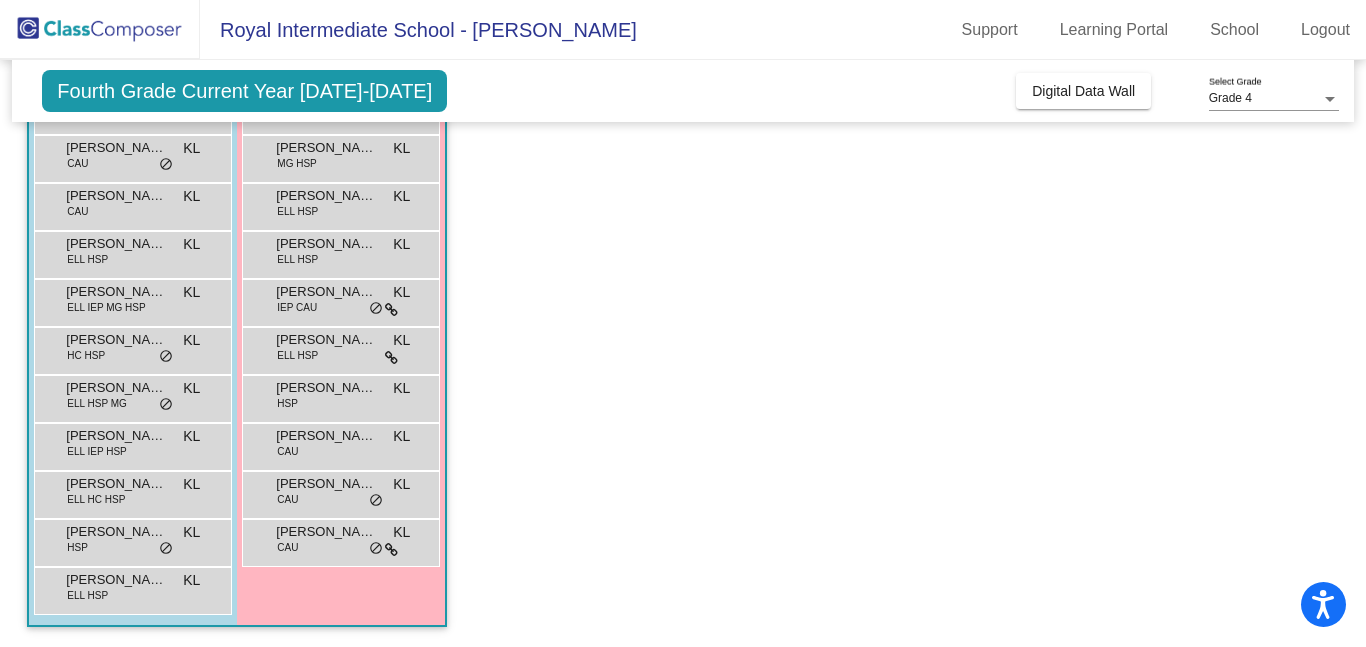 click on "BRIANNA RAMIREZ ROMERO ELL HSP KL lock do_not_disturb_alt" at bounding box center [340, 204] 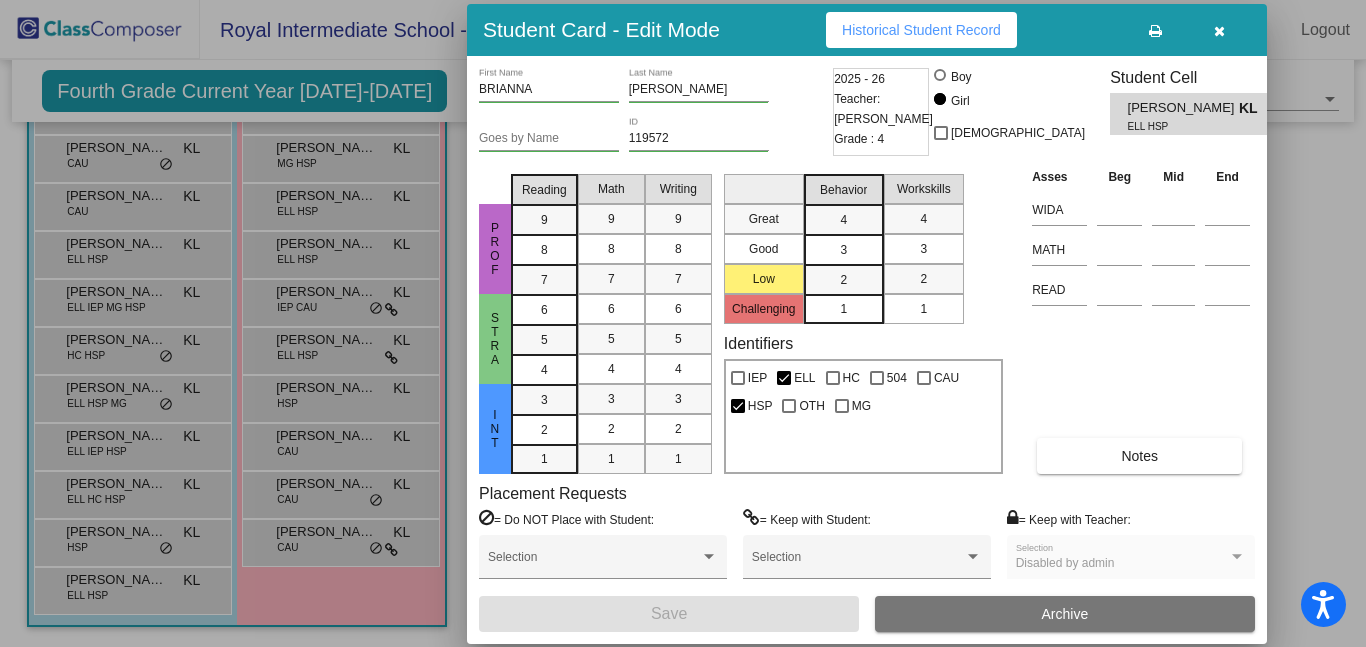 click at bounding box center [683, 323] 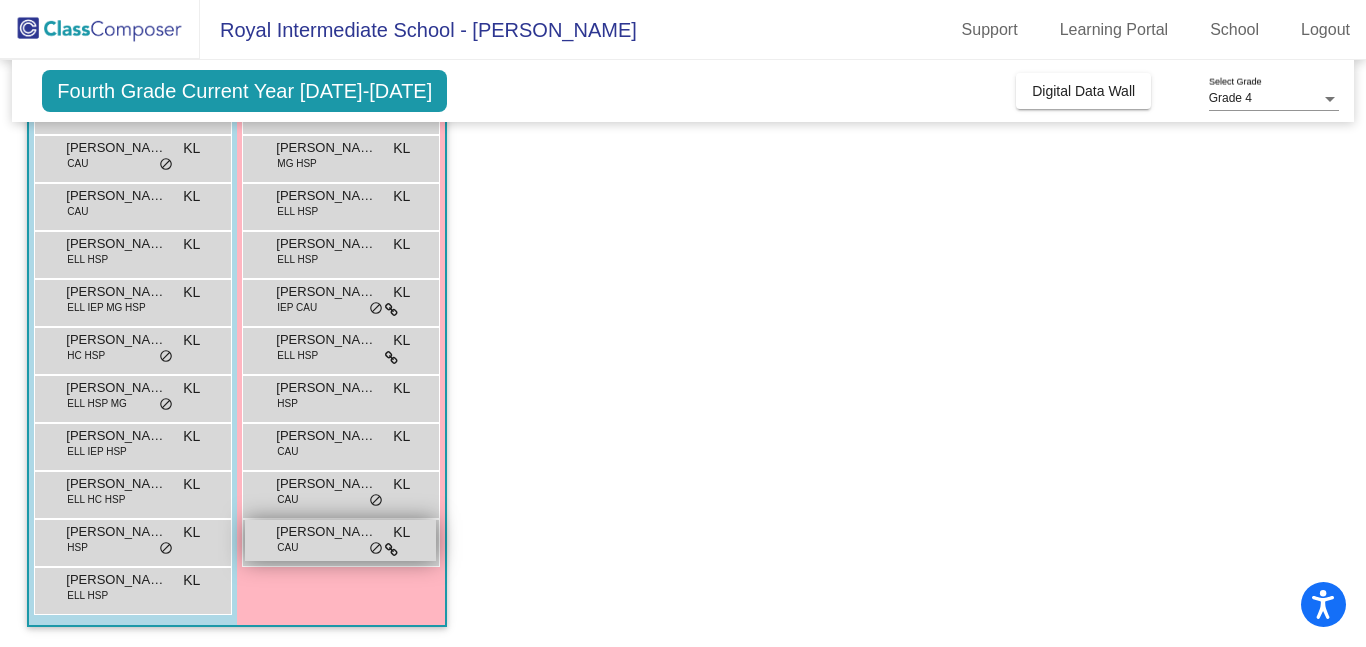 click on "SAMARAH HERRING CAU KL lock do_not_disturb_alt" at bounding box center [340, 540] 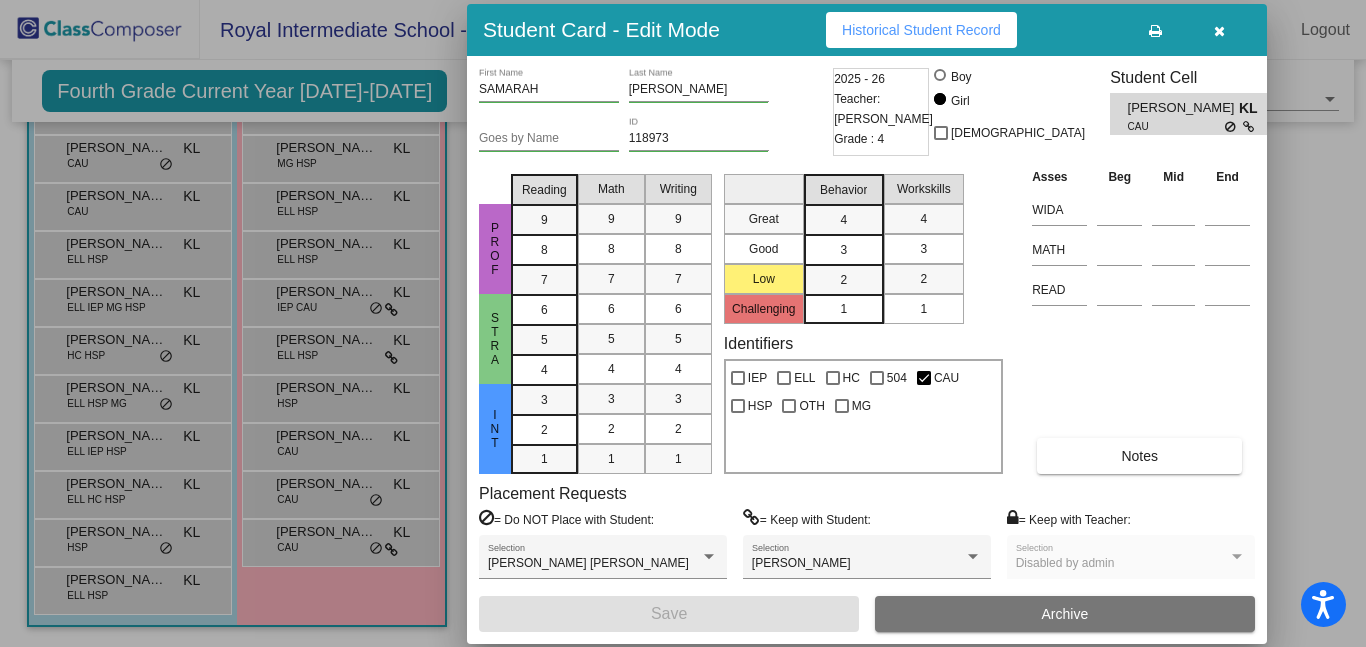click at bounding box center [683, 323] 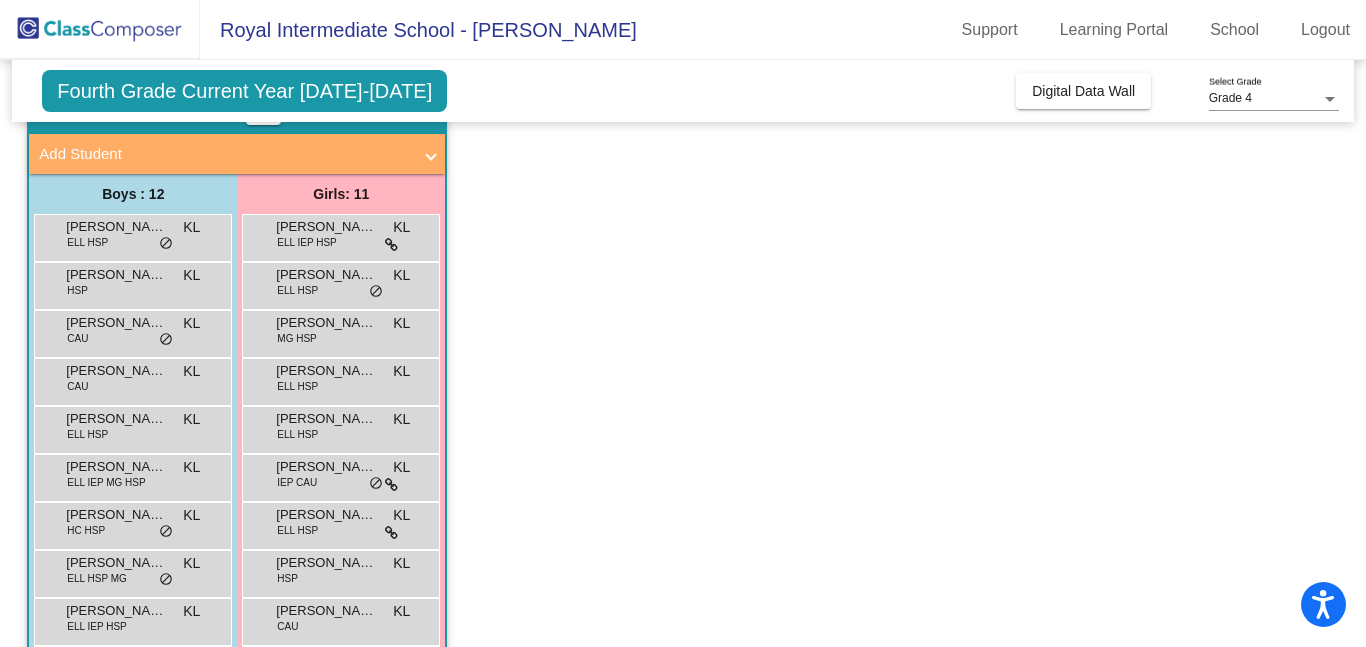 scroll, scrollTop: 108, scrollLeft: 0, axis: vertical 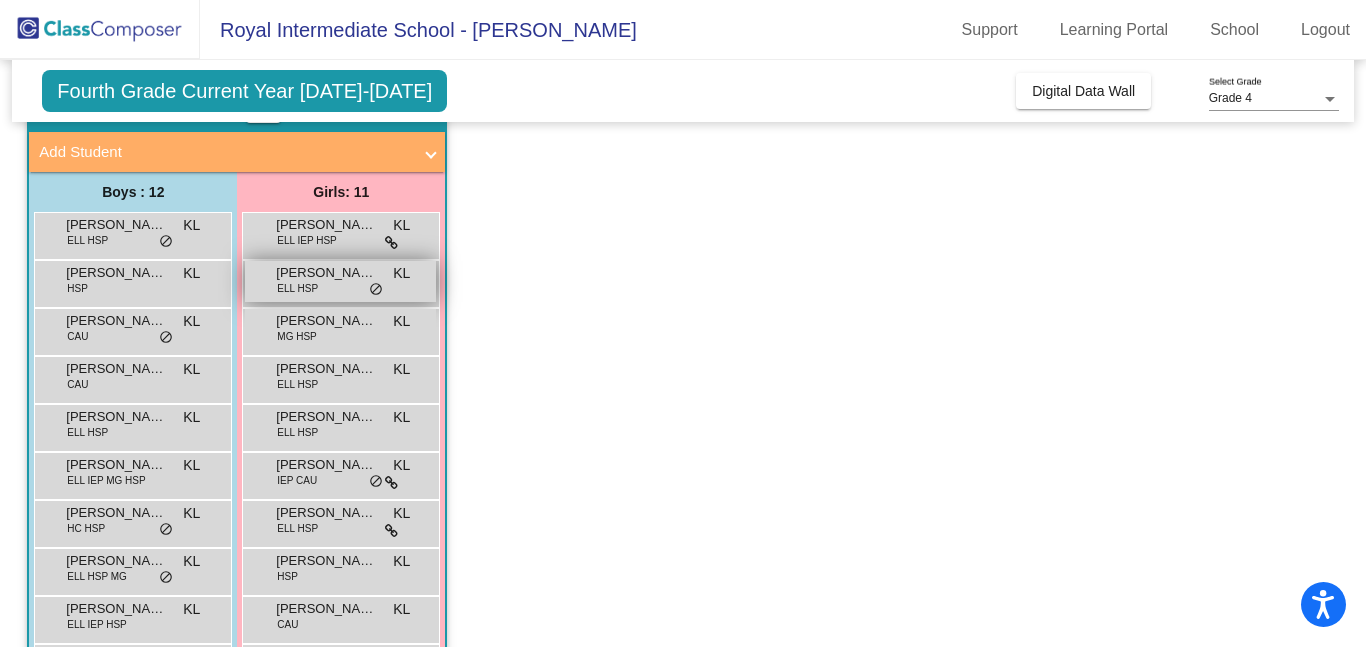 click on "AIDALY CARRILLO GALVAN ELL HSP KL lock do_not_disturb_alt" at bounding box center [340, 281] 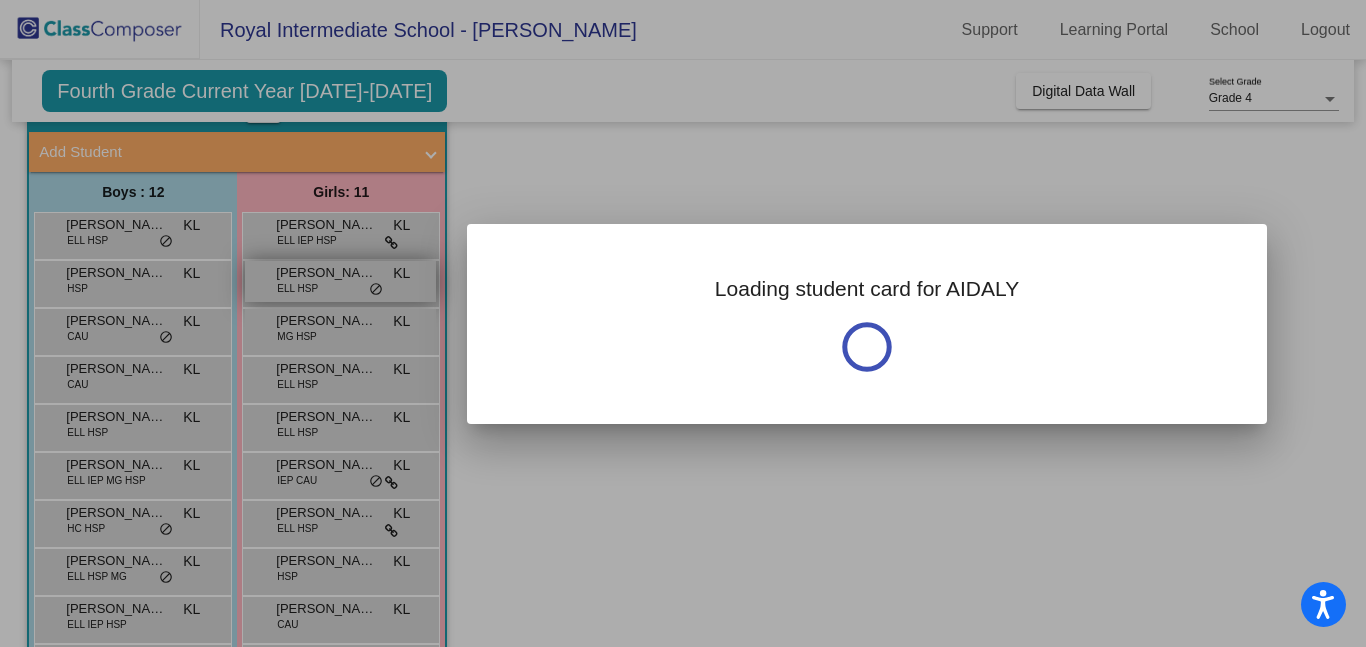 click at bounding box center (683, 323) 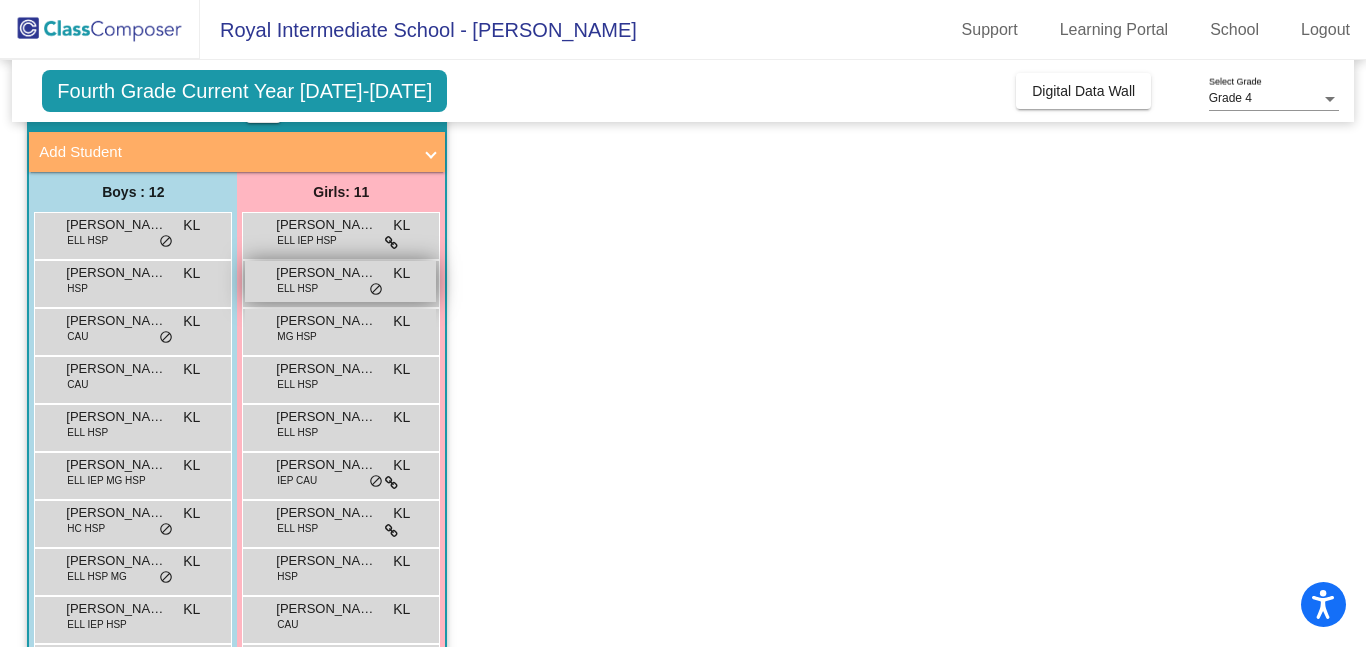 click on "AIDALY CARRILLO GALVAN ELL HSP KL lock do_not_disturb_alt" at bounding box center (340, 281) 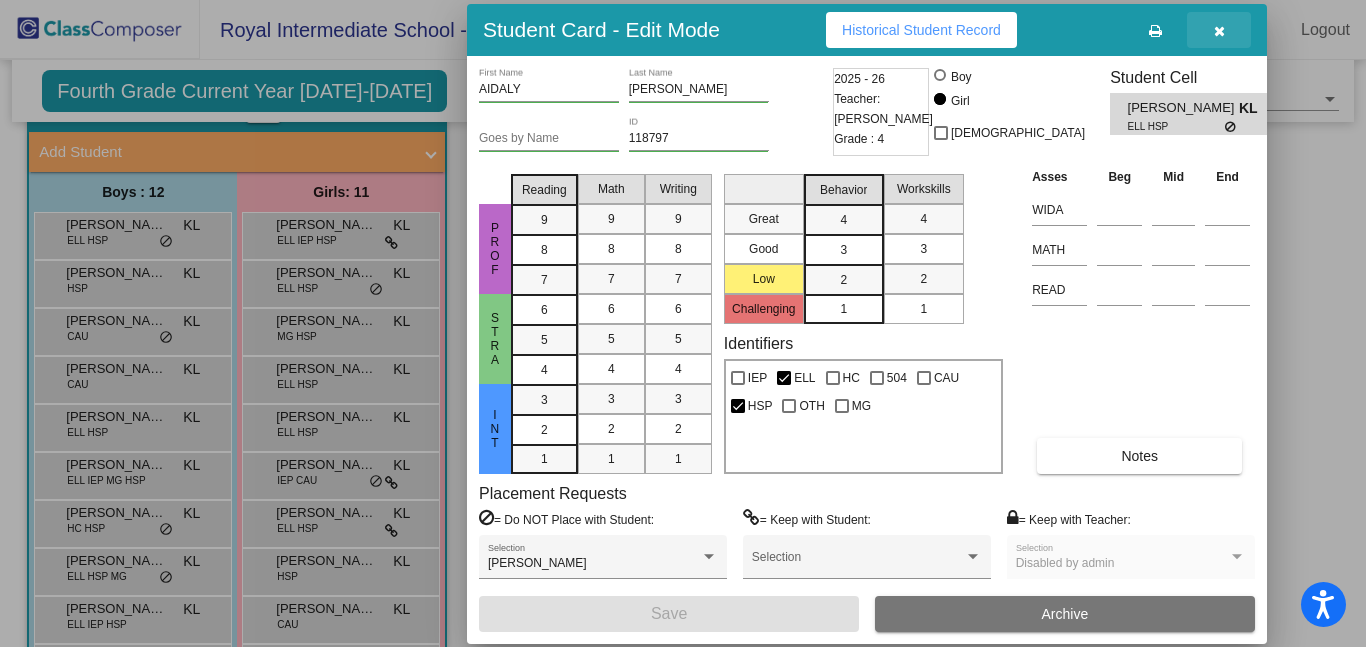 click at bounding box center (1219, 31) 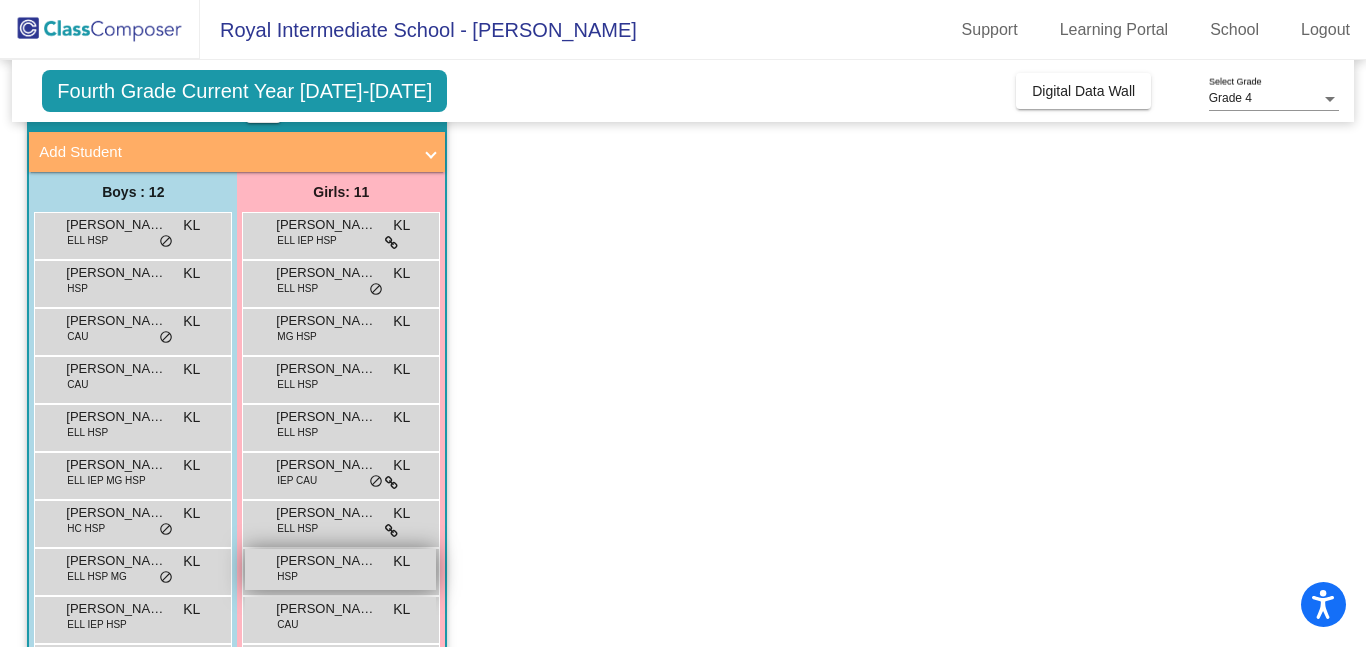 click on "KIMBERLY PEREZ BRAVO" at bounding box center (326, 561) 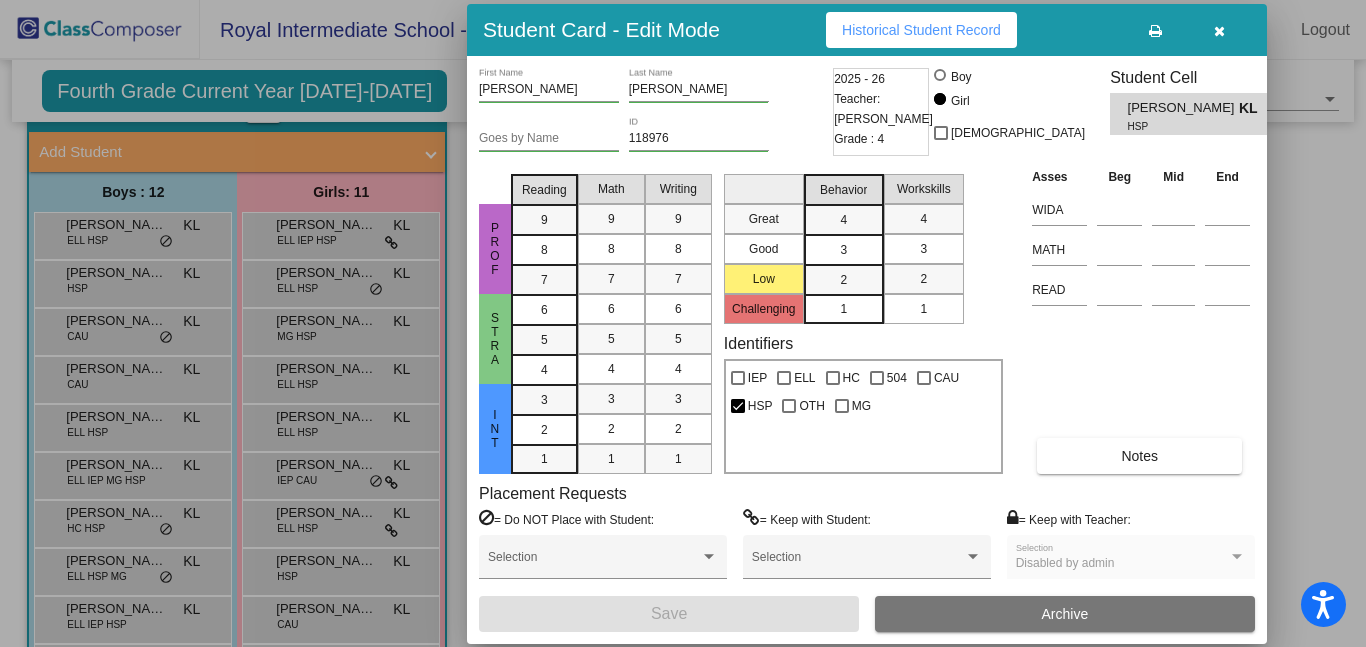 click at bounding box center [683, 323] 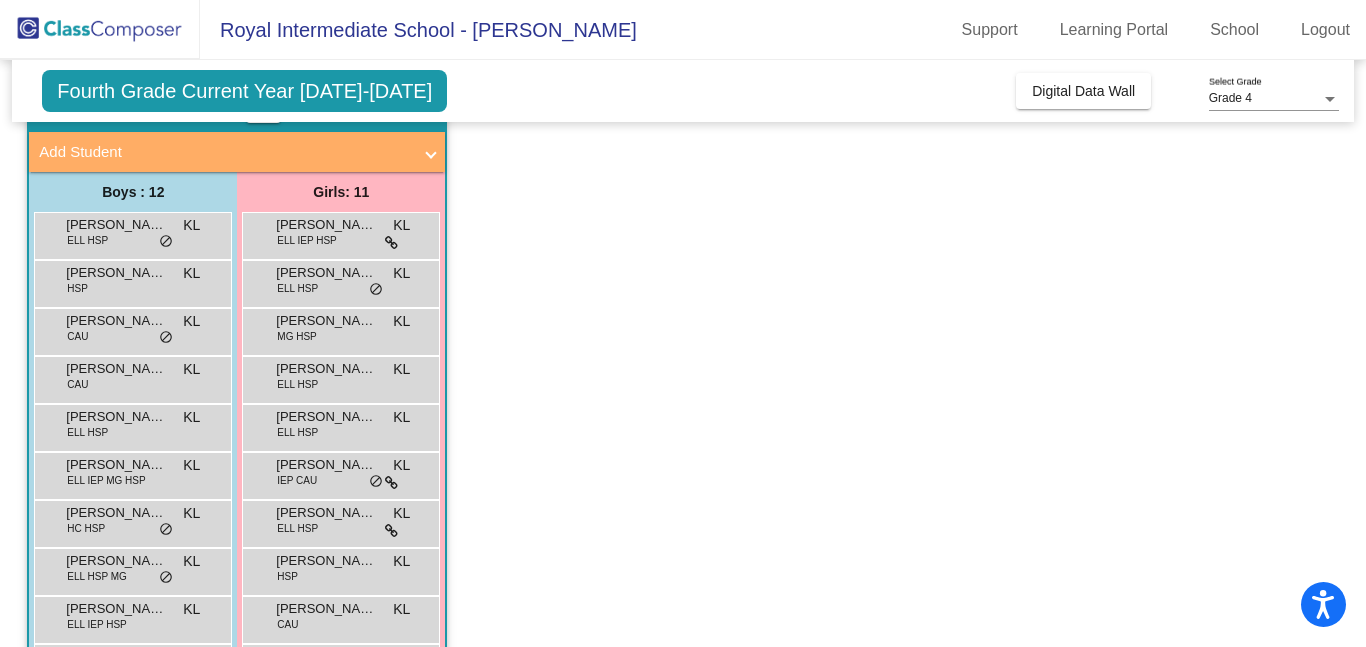 click on "KARINA MONTES SAGRERO" at bounding box center [326, 513] 